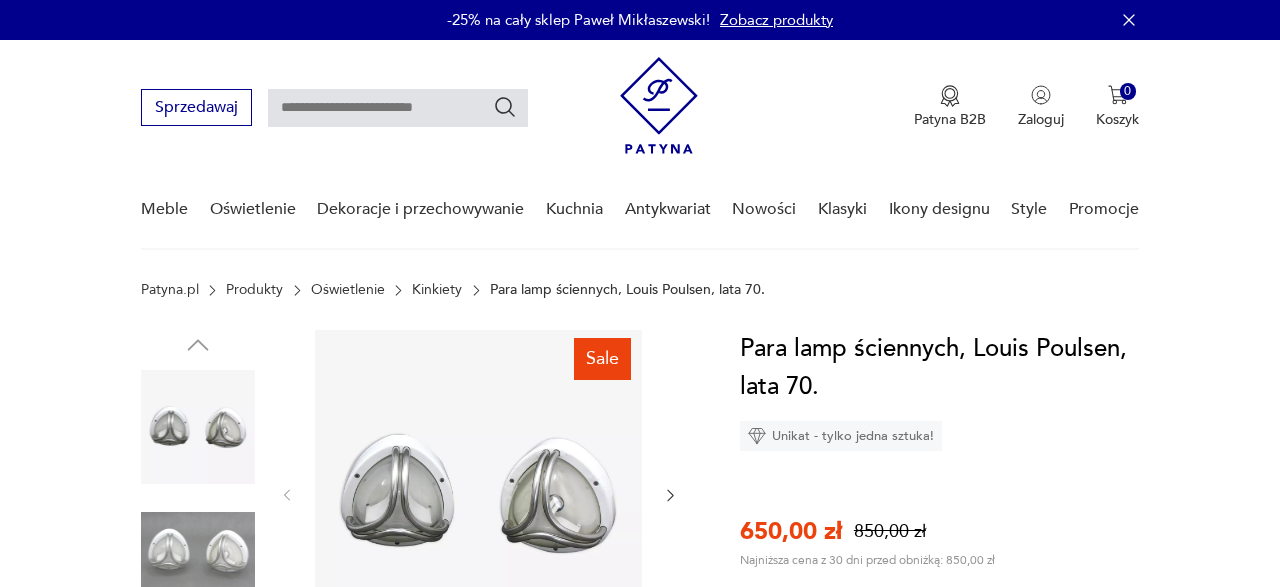 scroll, scrollTop: 104, scrollLeft: 0, axis: vertical 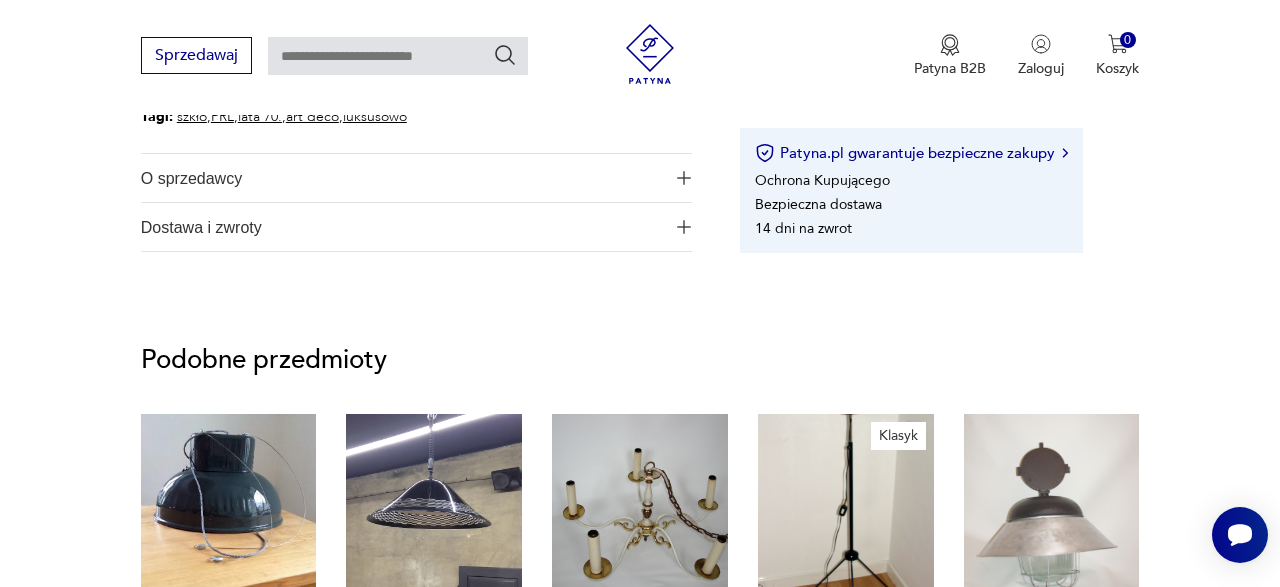 click on "O sprzedawcy" at bounding box center (403, 178) 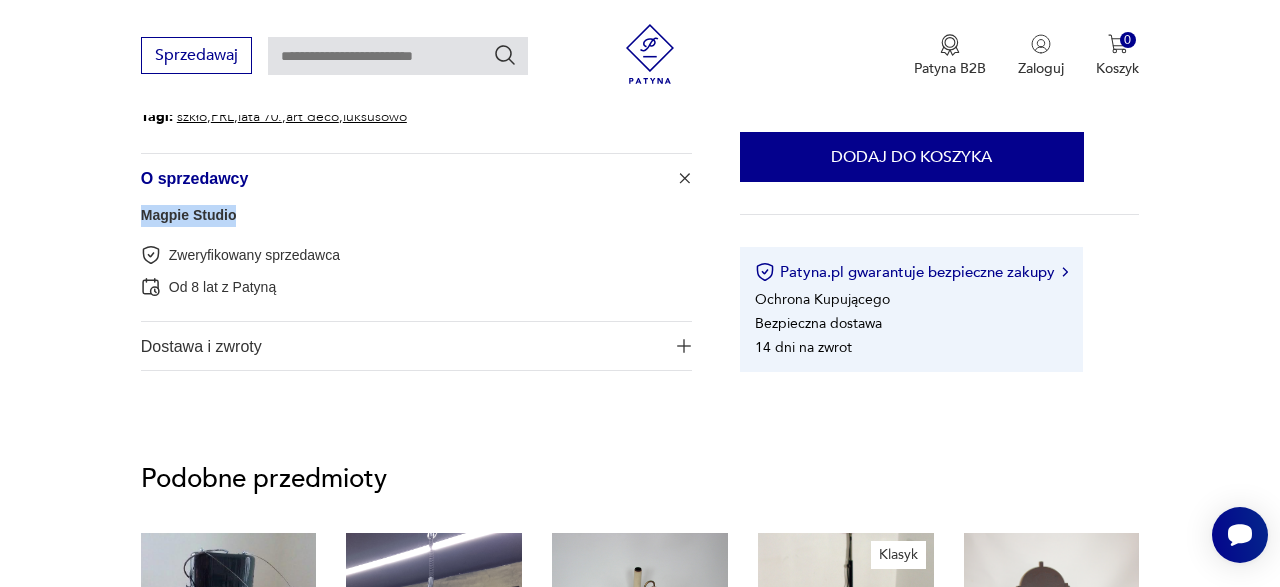 drag, startPoint x: 137, startPoint y: 215, endPoint x: 231, endPoint y: 215, distance: 94 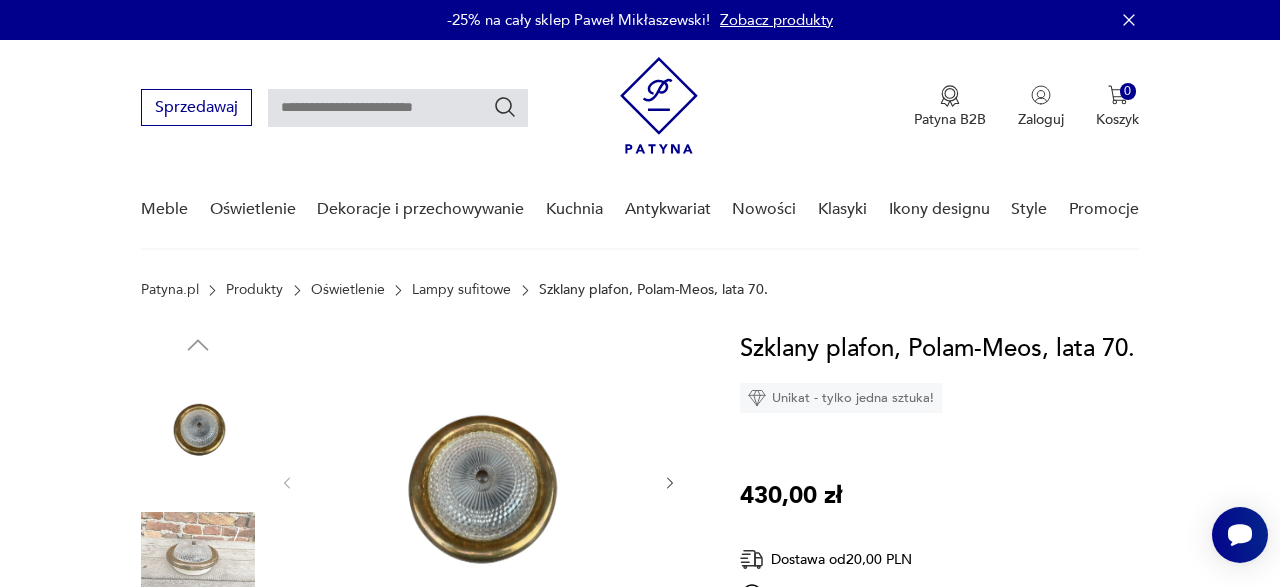 scroll, scrollTop: 624, scrollLeft: 0, axis: vertical 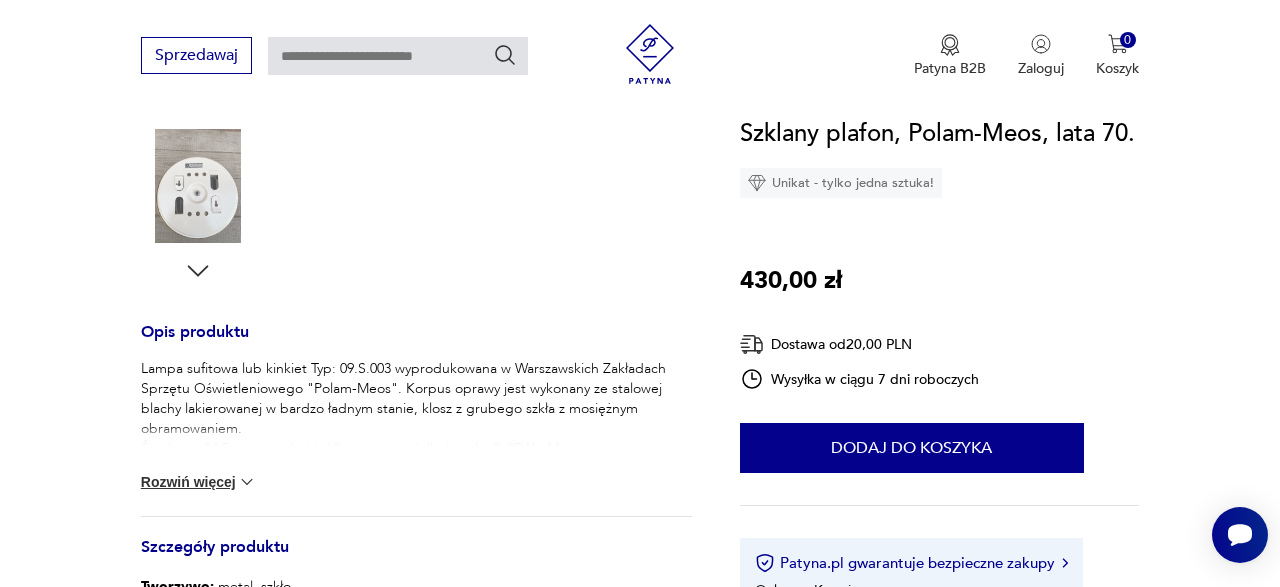 click at bounding box center (198, 186) 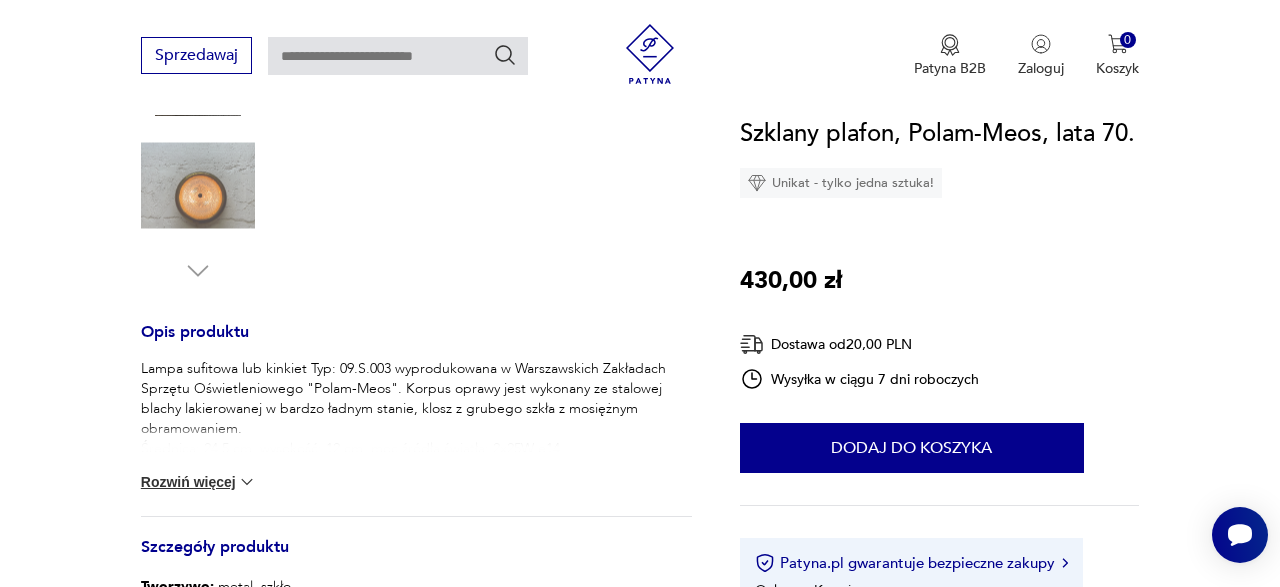 click at bounding box center (198, 186) 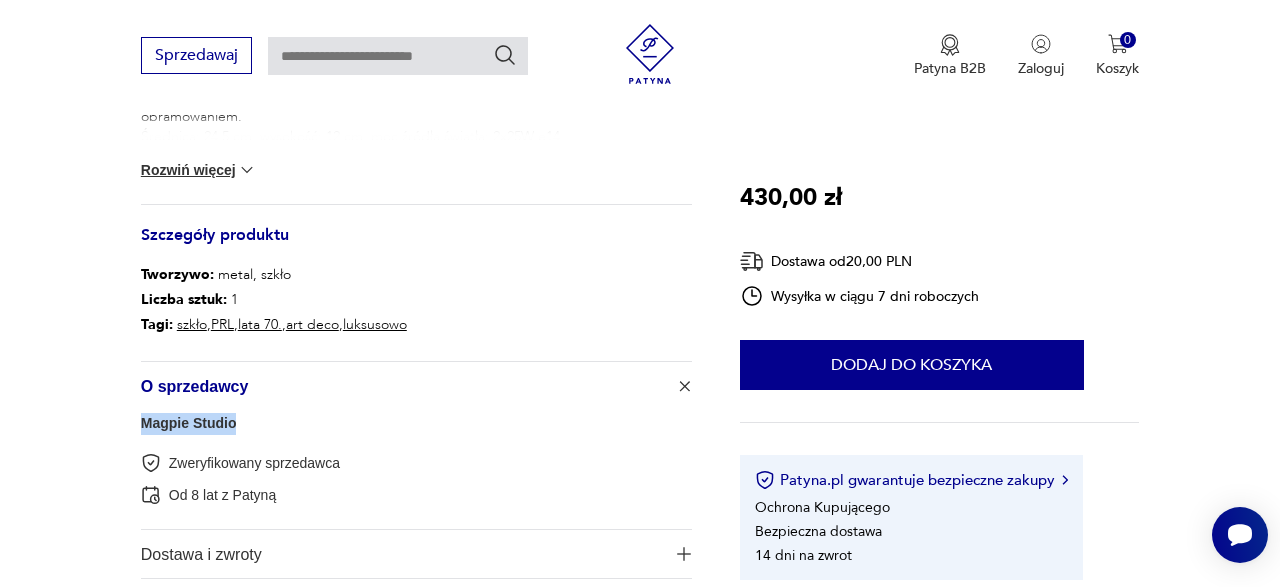 scroll, scrollTop: 520, scrollLeft: 0, axis: vertical 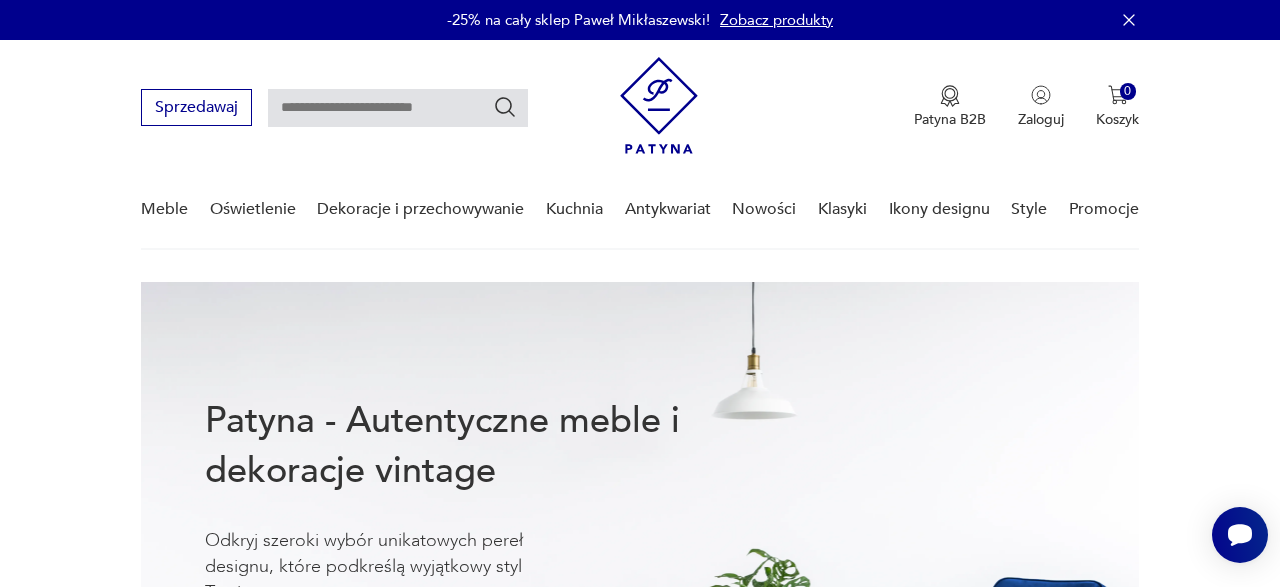 click at bounding box center (398, 108) 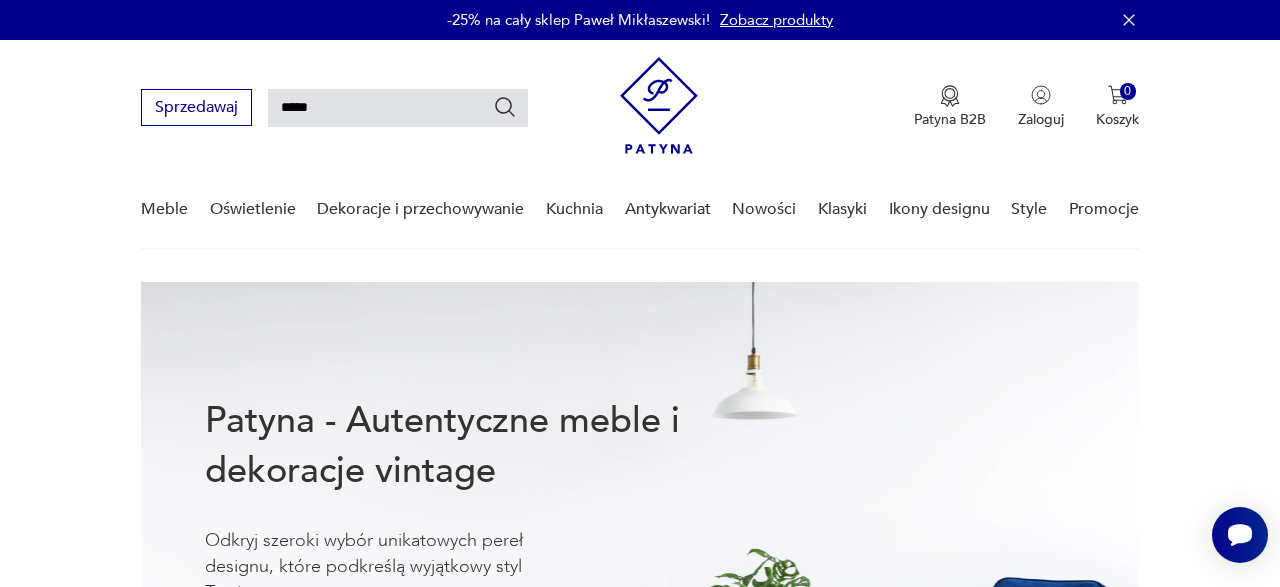 type on "*****" 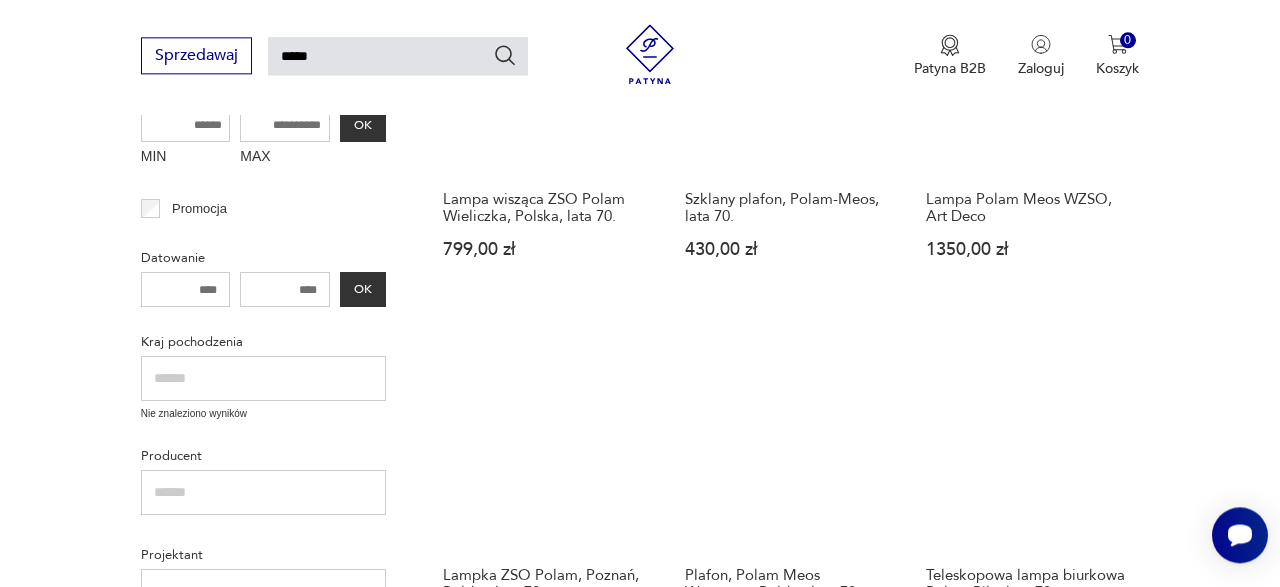 scroll, scrollTop: 591, scrollLeft: 0, axis: vertical 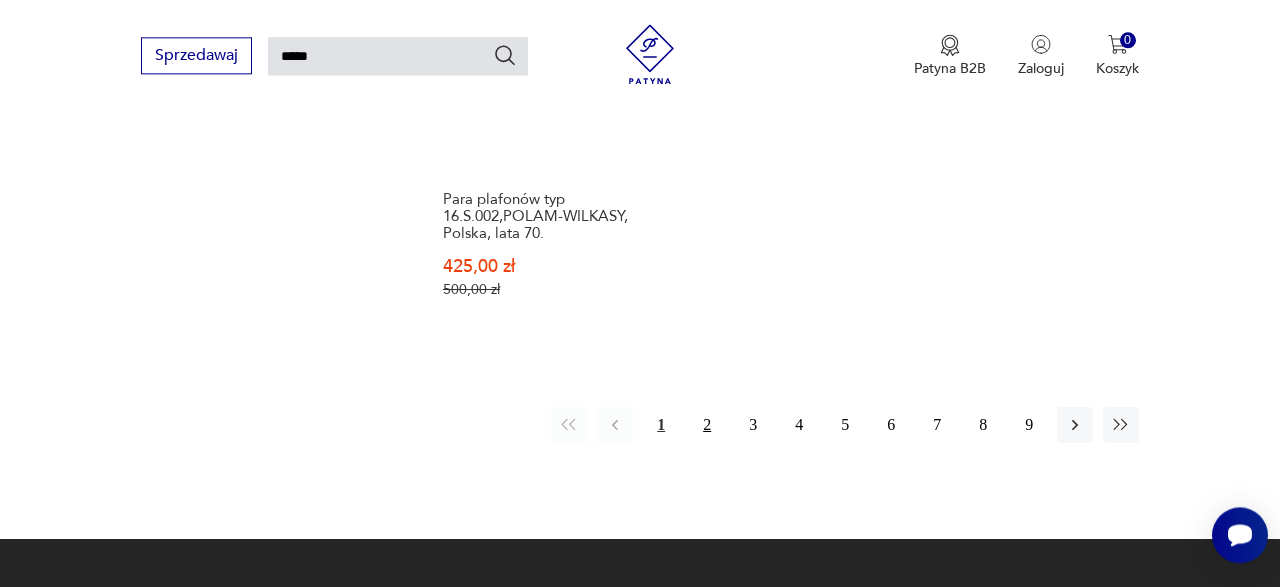 click on "2" at bounding box center [707, 425] 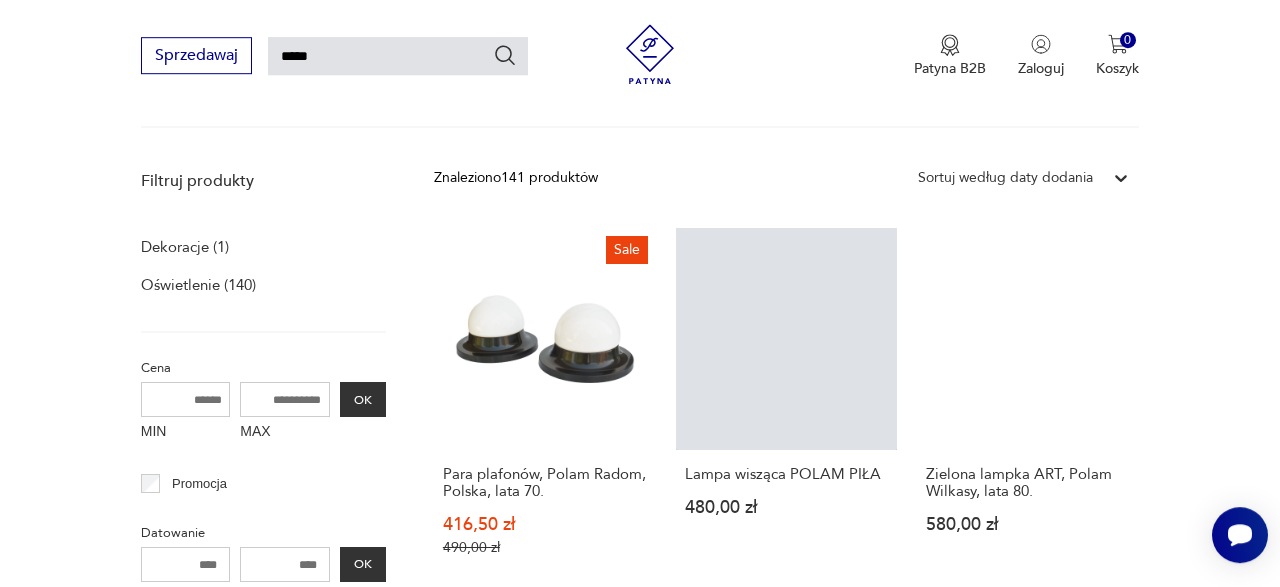 scroll, scrollTop: 279, scrollLeft: 0, axis: vertical 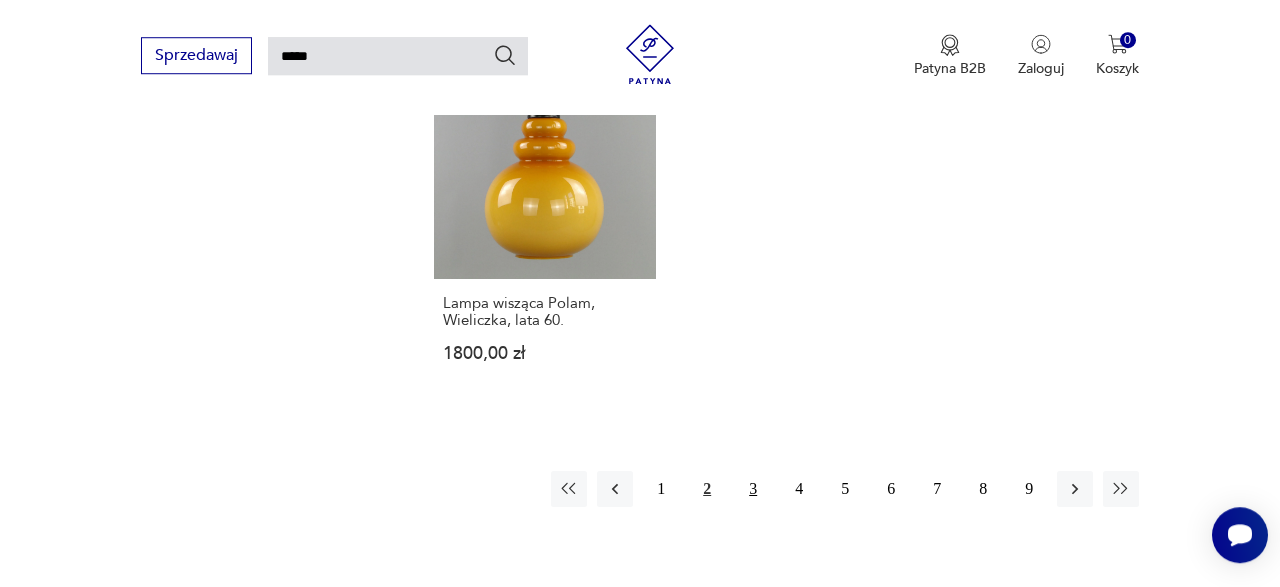 click on "3" at bounding box center [753, 489] 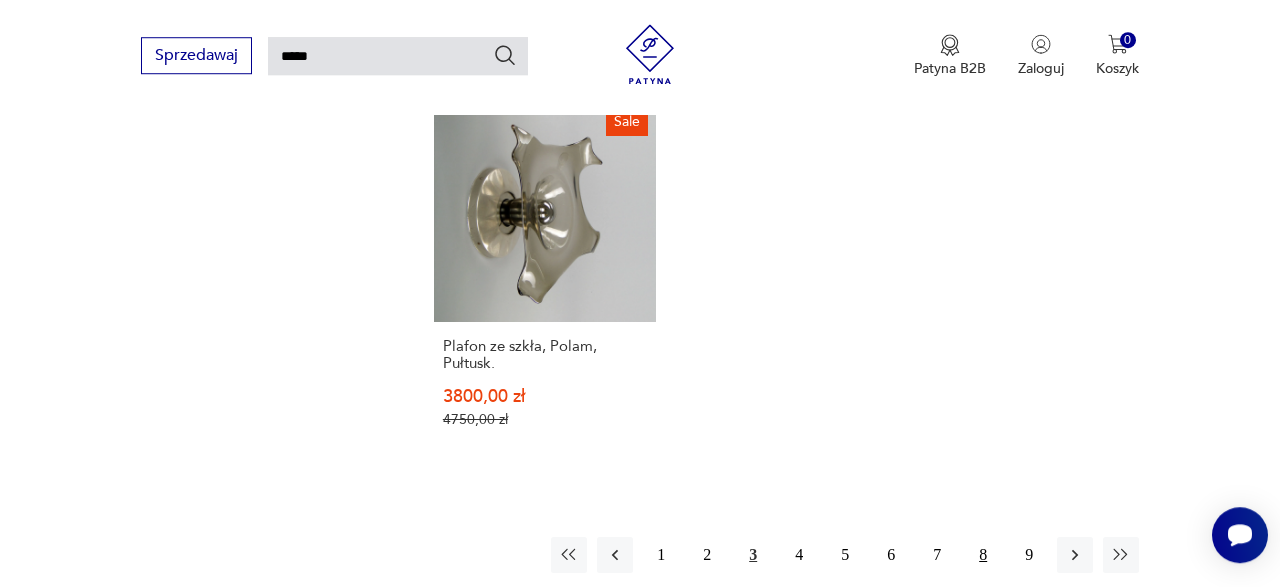 scroll, scrollTop: 2255, scrollLeft: 0, axis: vertical 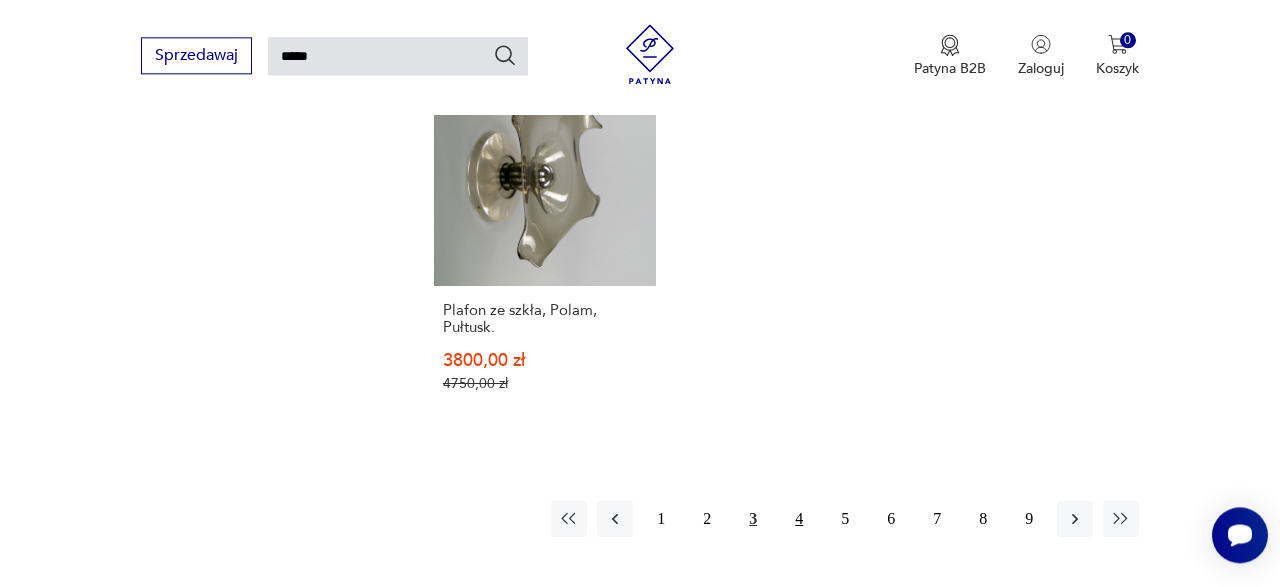 click on "4" at bounding box center (799, 519) 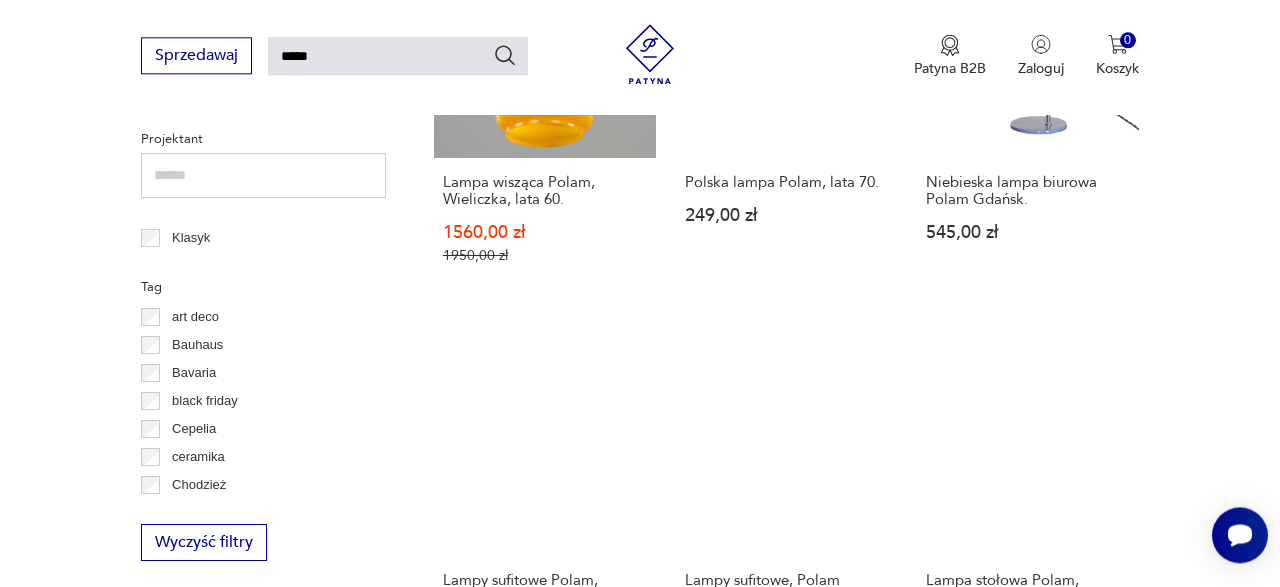 scroll, scrollTop: 1007, scrollLeft: 0, axis: vertical 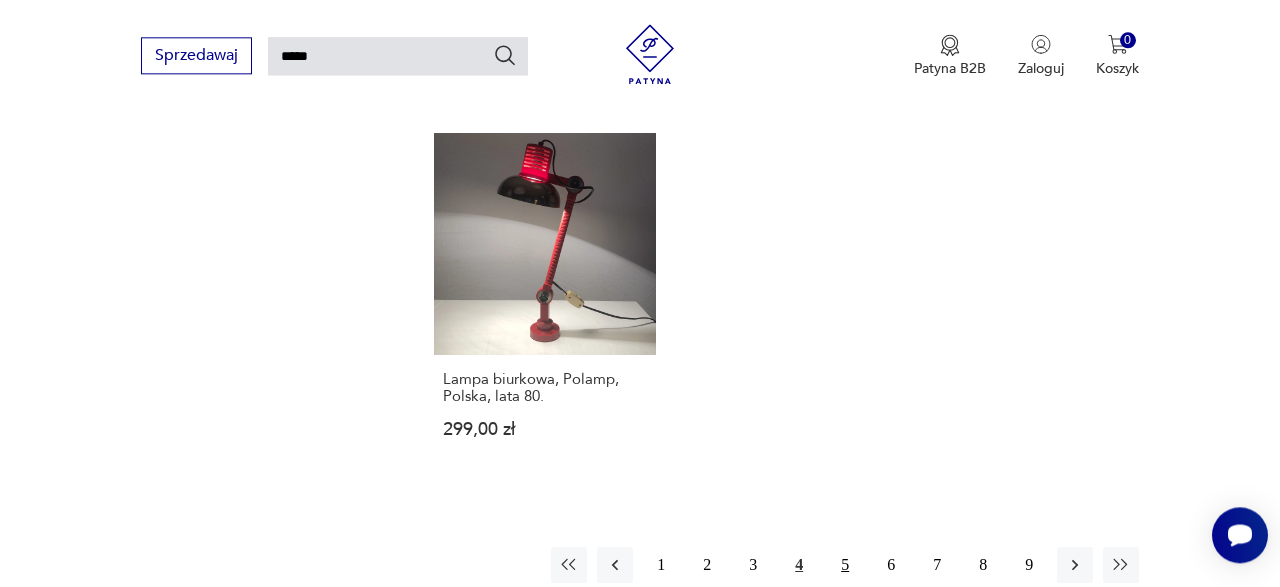 click on "5" at bounding box center [845, 565] 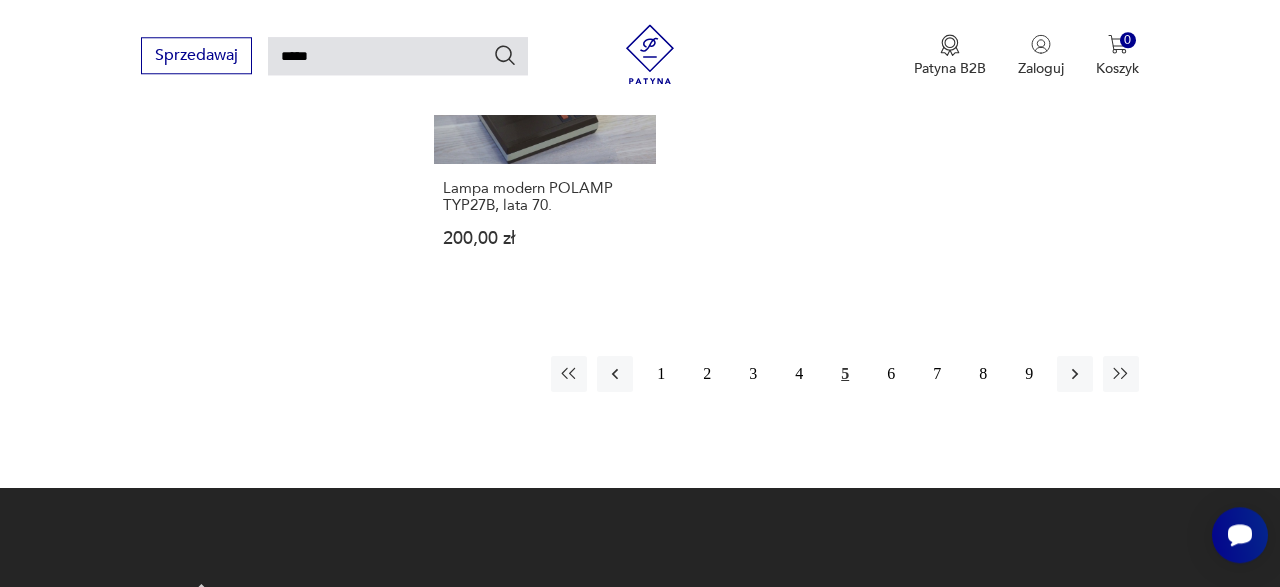 scroll, scrollTop: 2463, scrollLeft: 0, axis: vertical 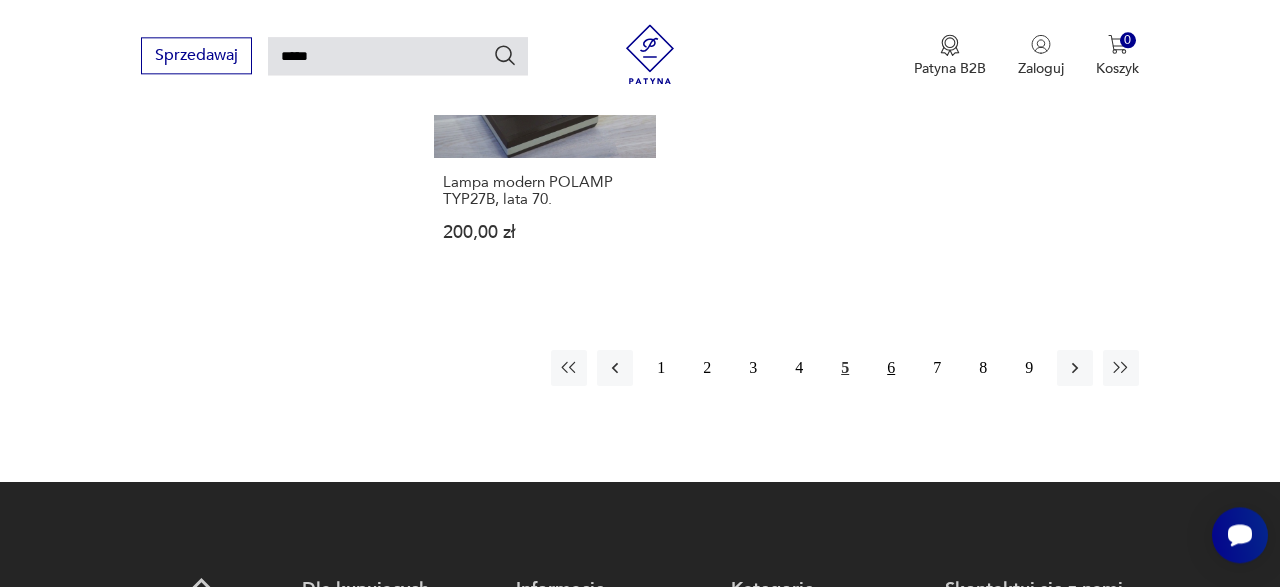 click on "6" at bounding box center (891, 368) 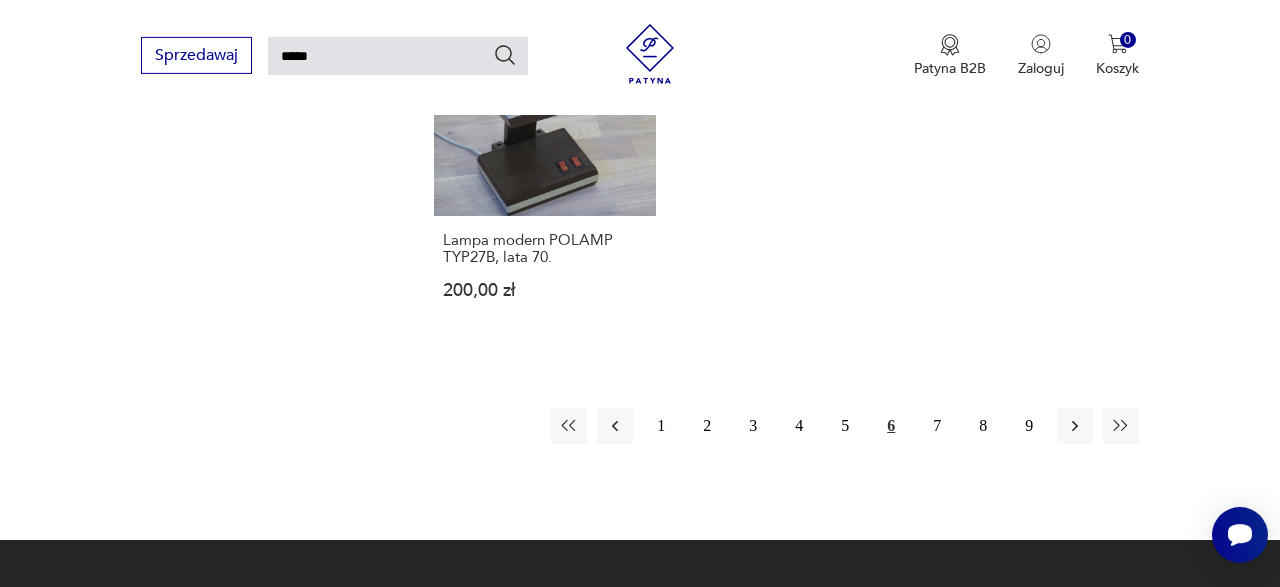 scroll, scrollTop: 2671, scrollLeft: 0, axis: vertical 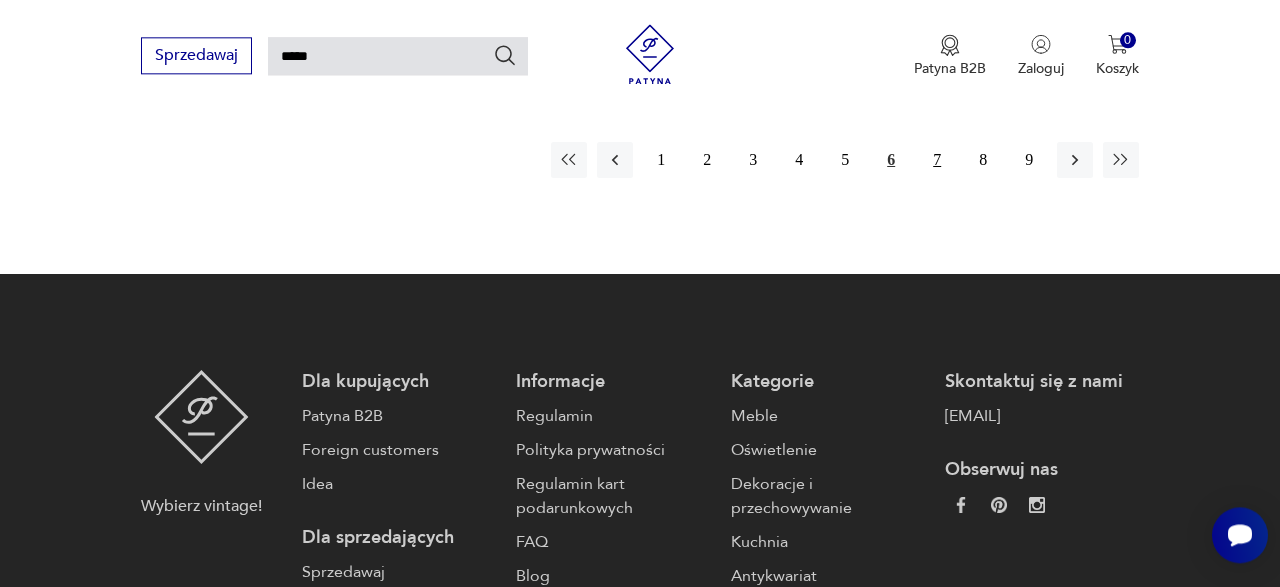 click on "7" at bounding box center (937, 160) 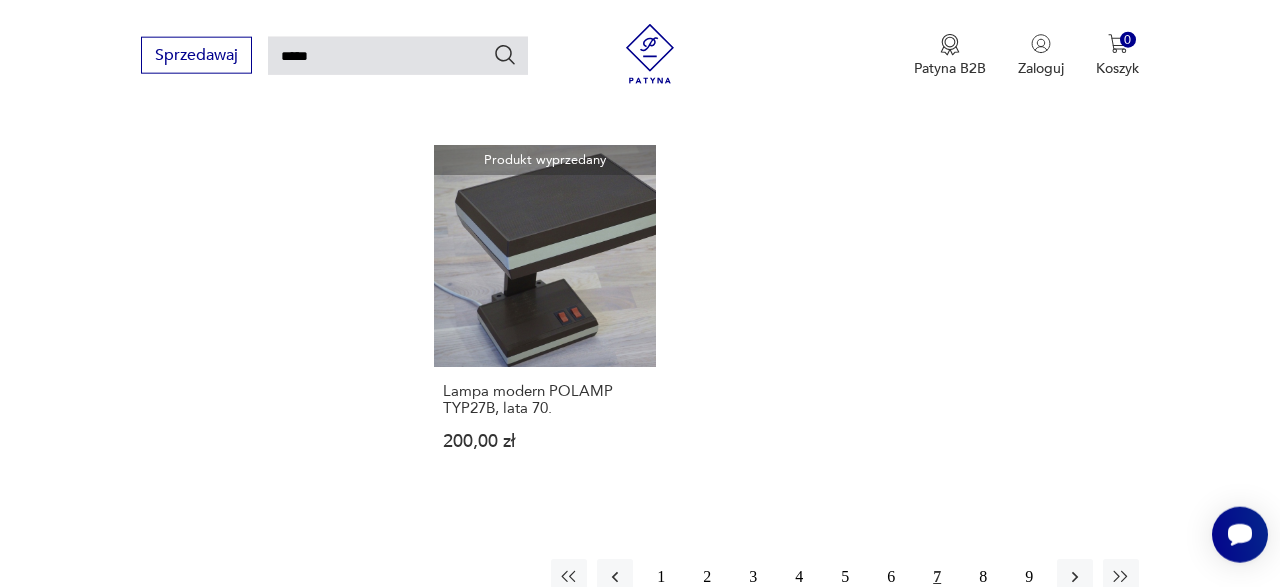 scroll, scrollTop: 1838, scrollLeft: 0, axis: vertical 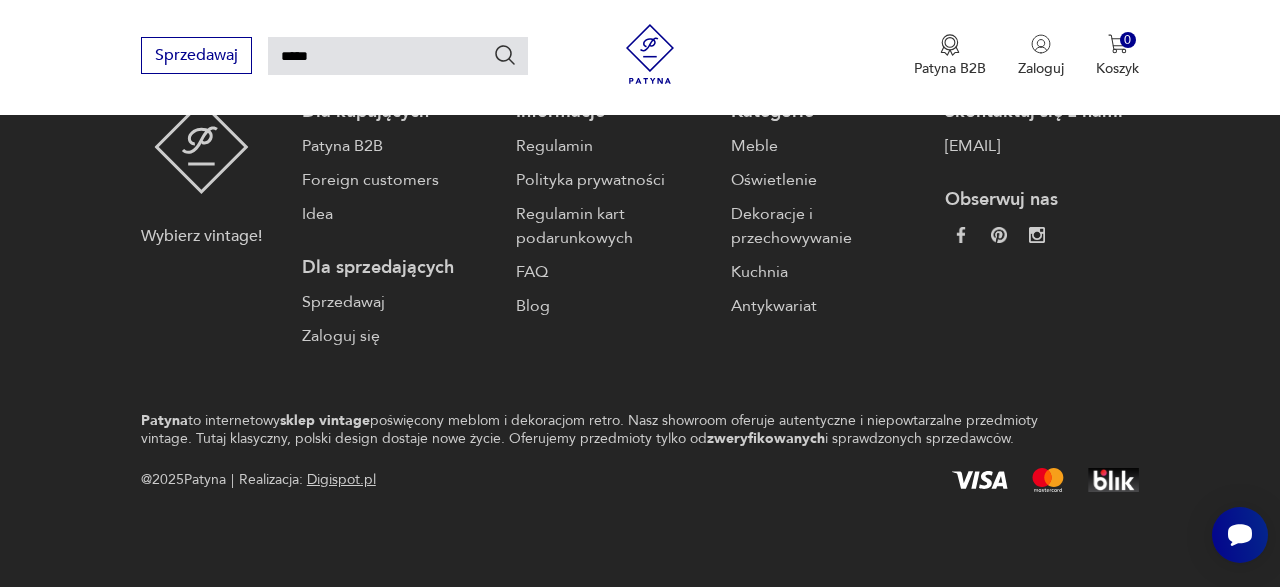type 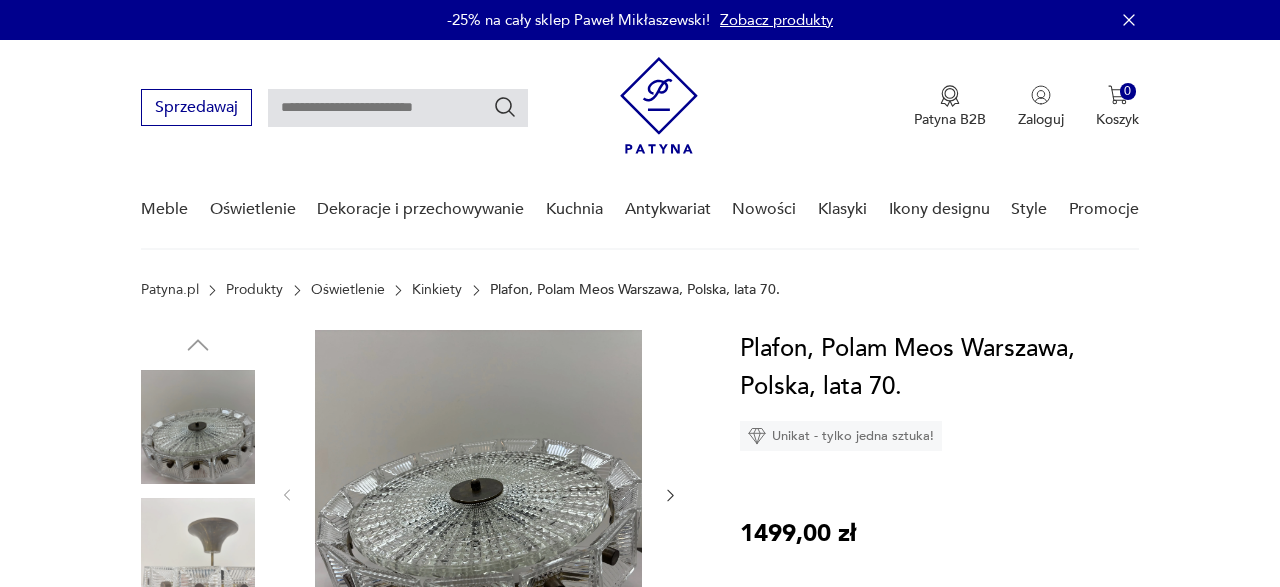scroll, scrollTop: 0, scrollLeft: 0, axis: both 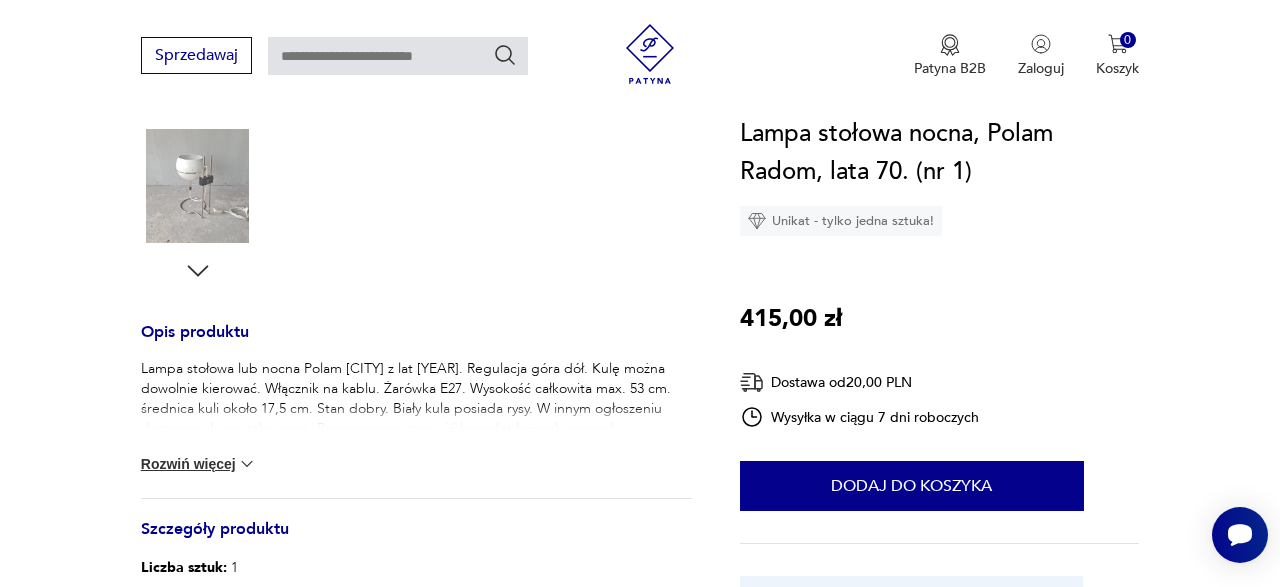 click on "Rozwiń więcej" at bounding box center [199, 464] 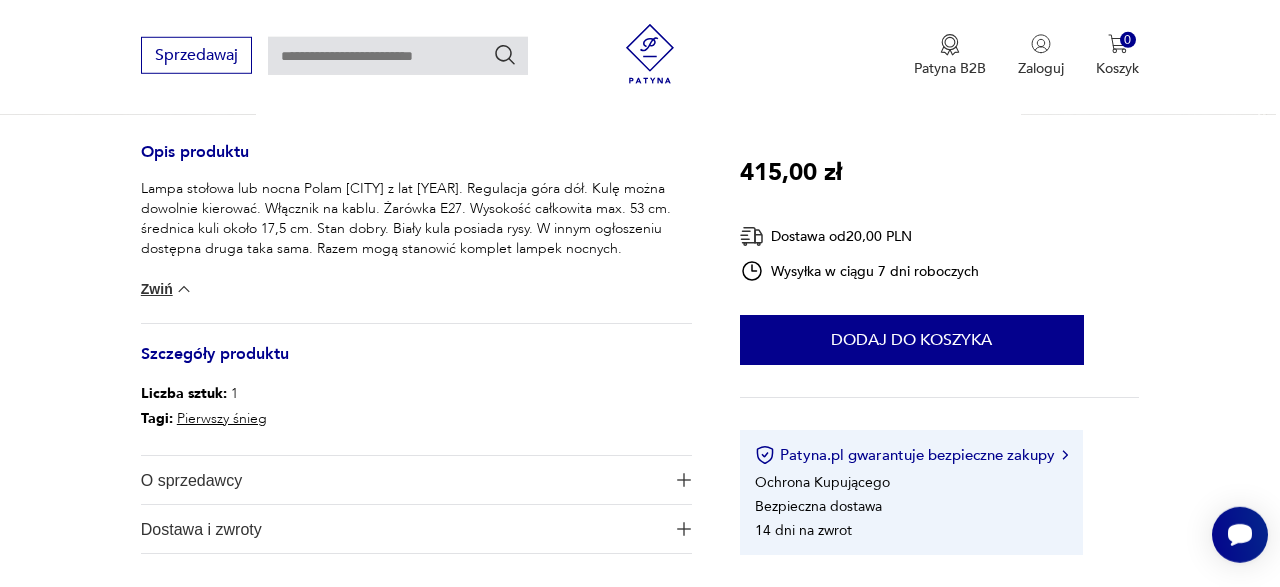 scroll, scrollTop: 832, scrollLeft: 0, axis: vertical 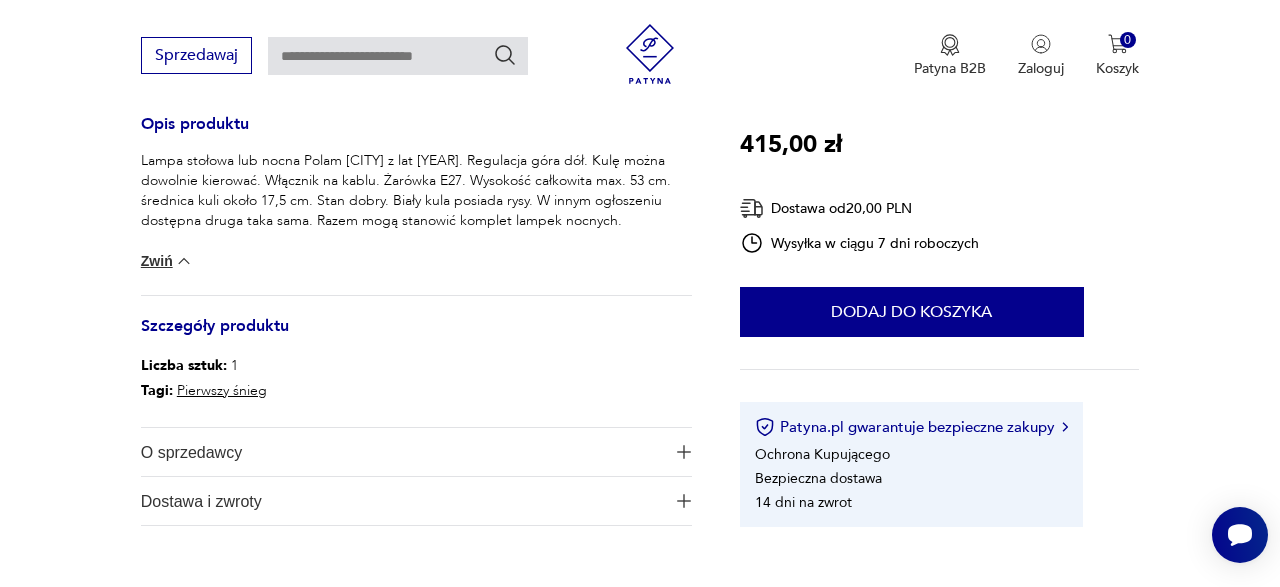click on "O sprzedawcy" at bounding box center (403, 452) 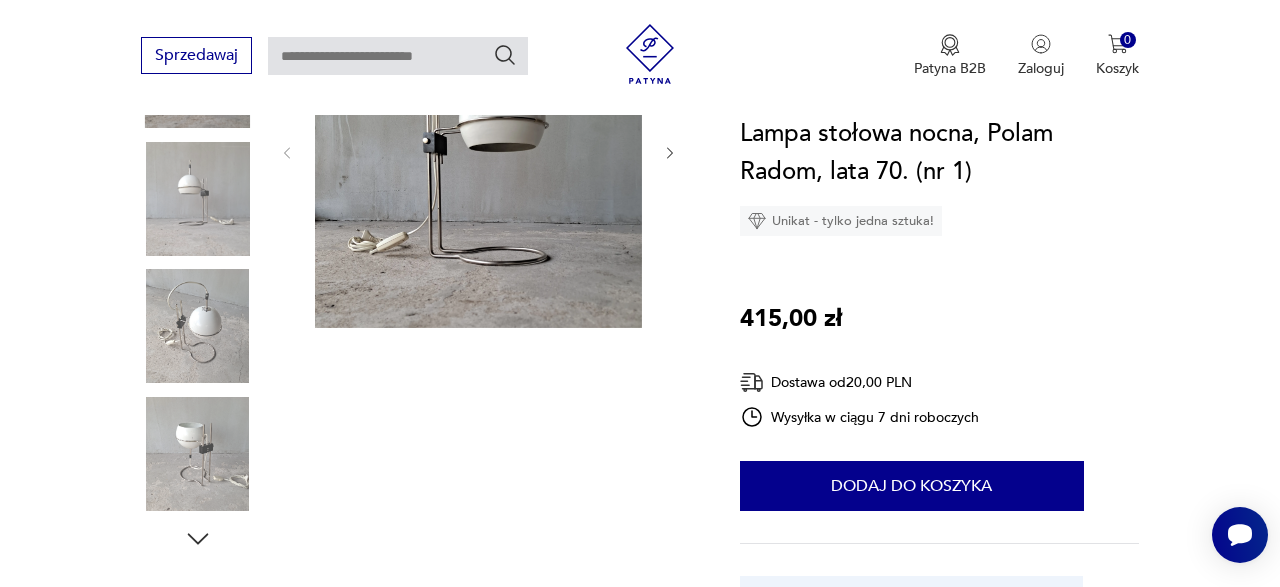 scroll, scrollTop: 208, scrollLeft: 0, axis: vertical 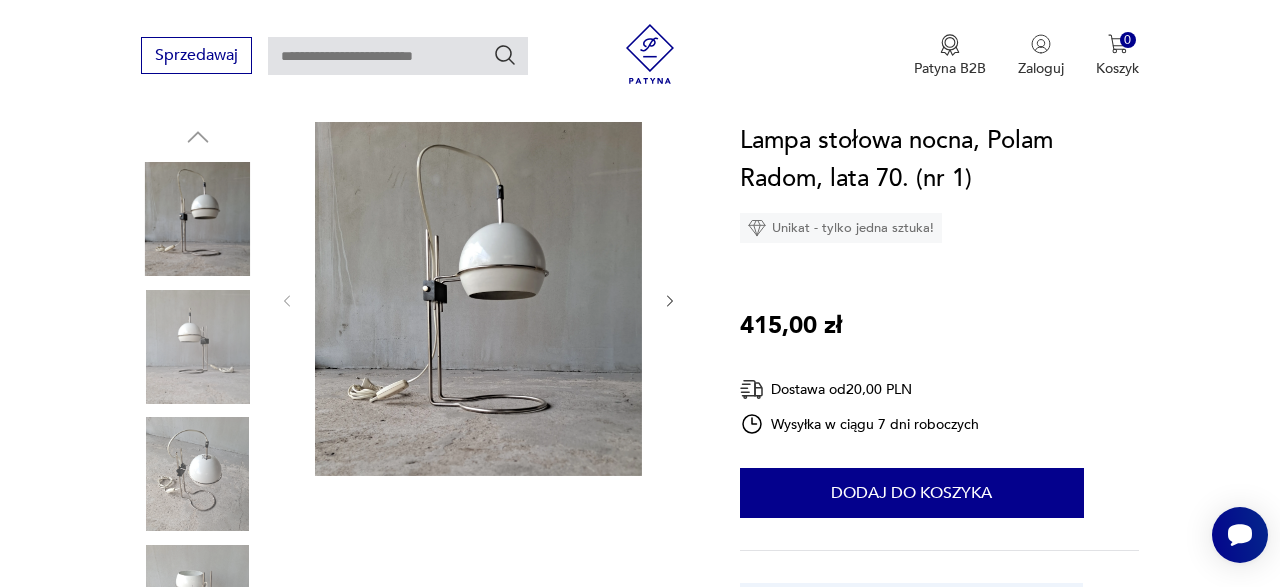click at bounding box center (198, 347) 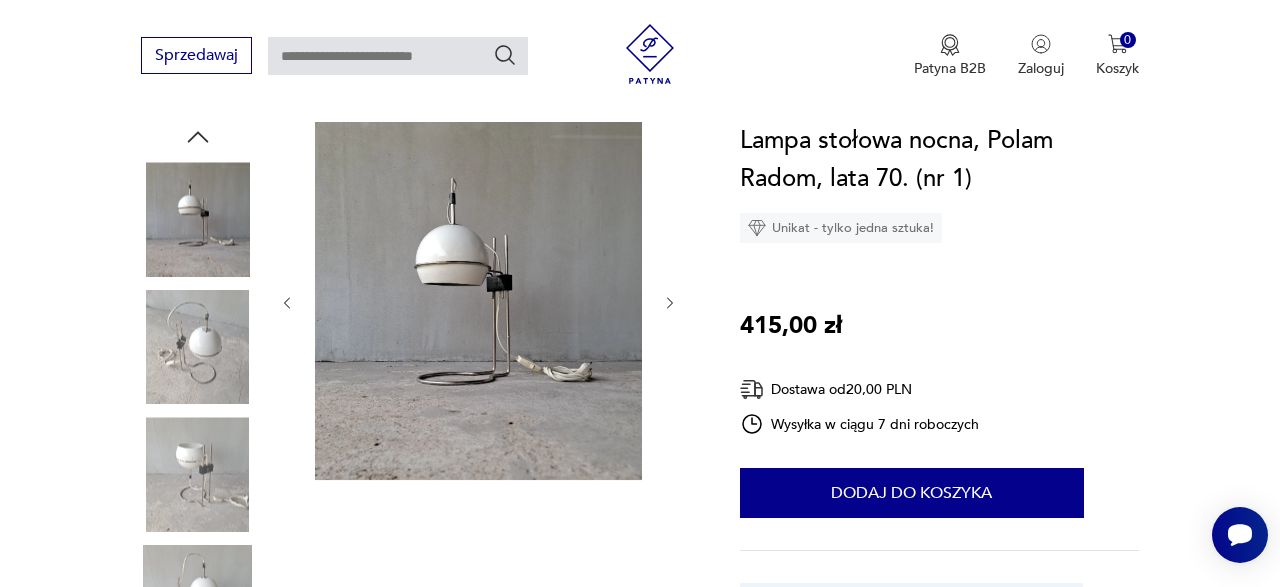 click at bounding box center (198, 347) 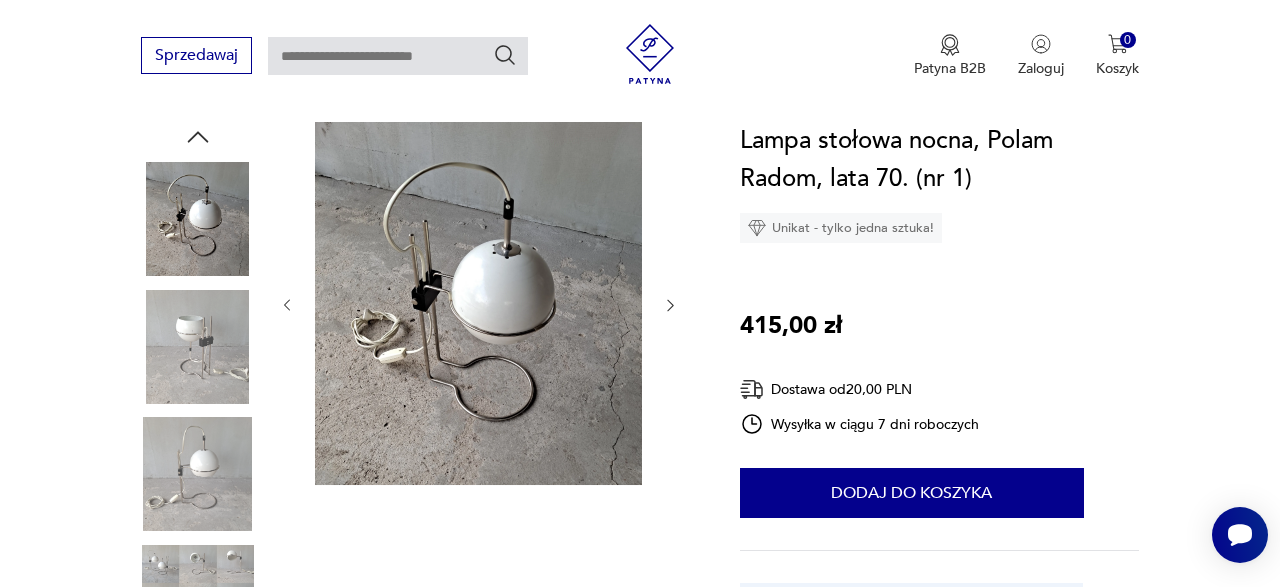 click at bounding box center [198, 412] 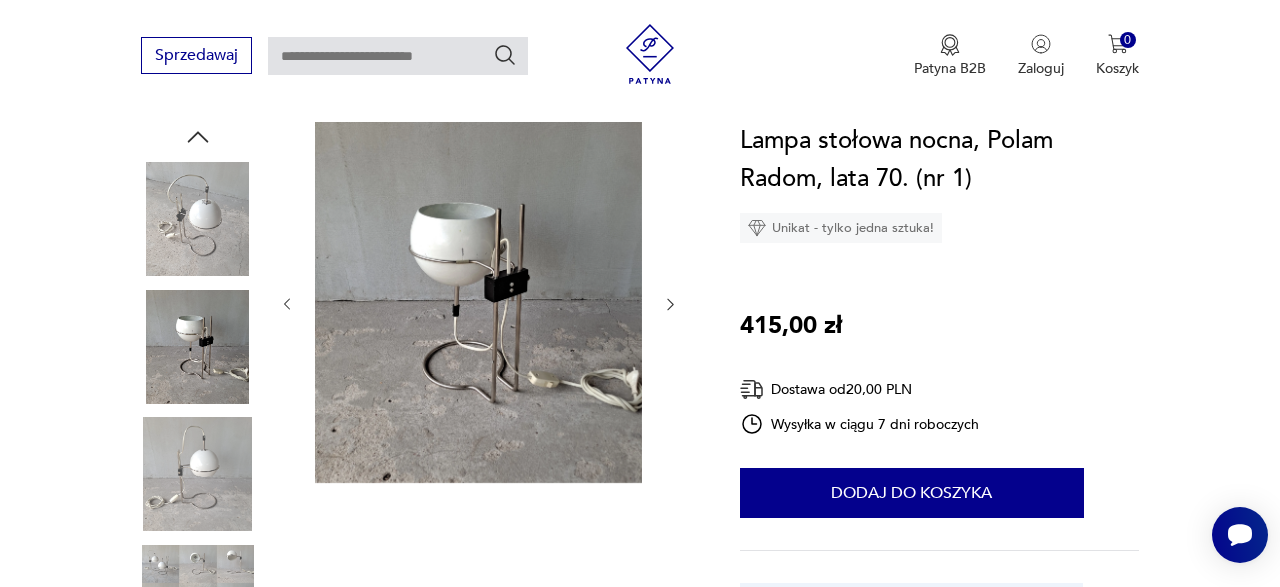 click at bounding box center [198, 474] 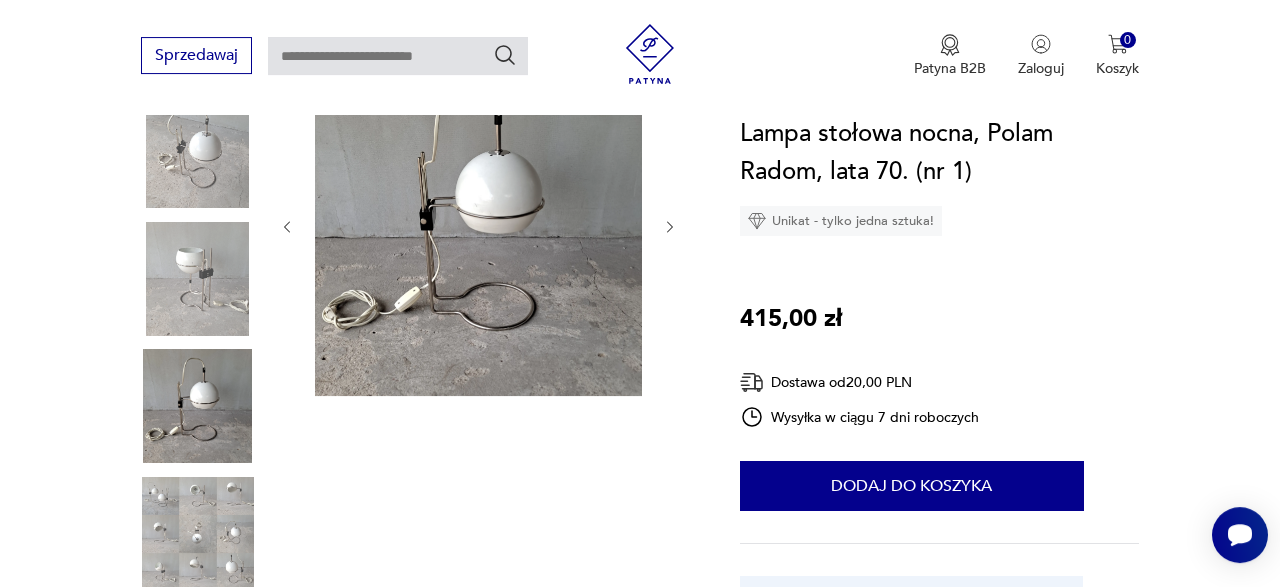 scroll, scrollTop: 312, scrollLeft: 0, axis: vertical 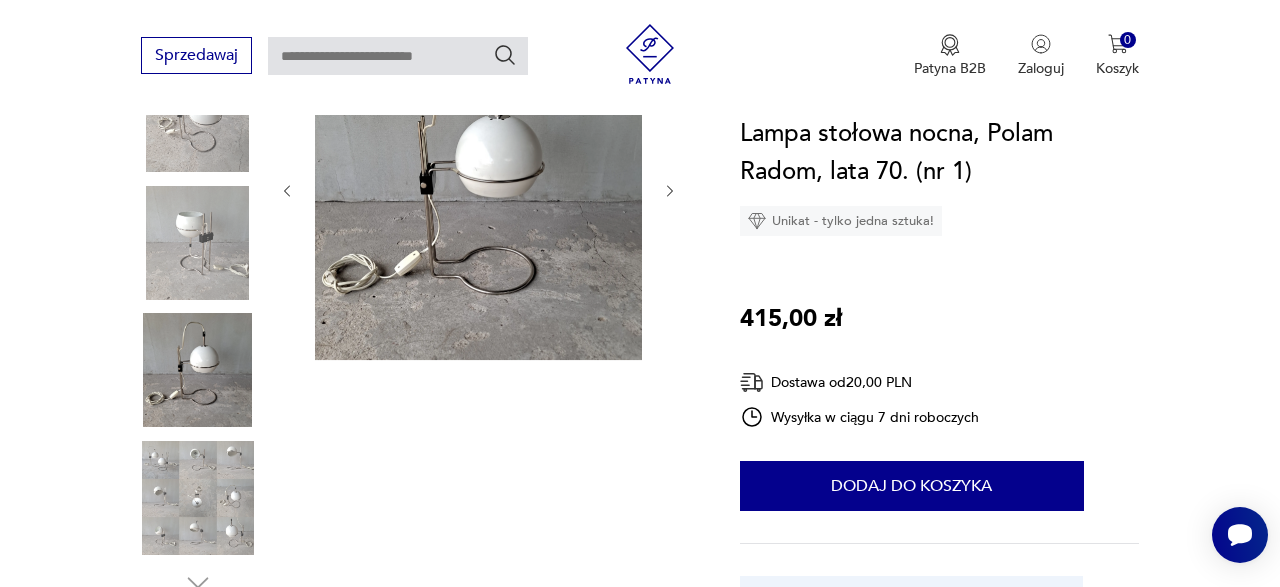 click at bounding box center (198, 498) 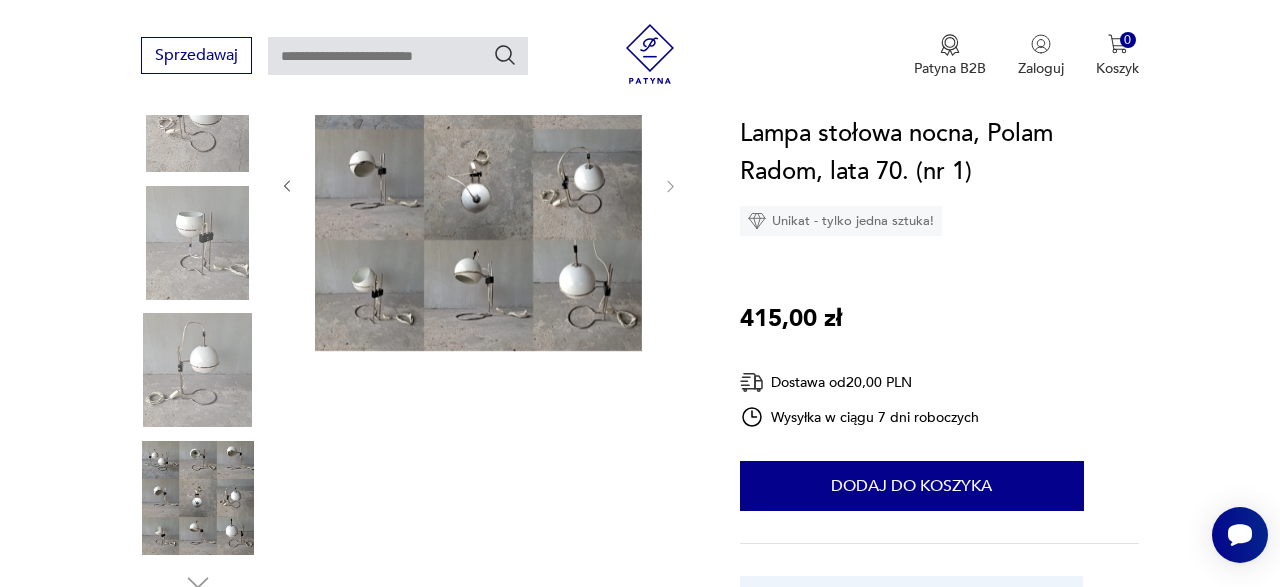 scroll, scrollTop: 208, scrollLeft: 0, axis: vertical 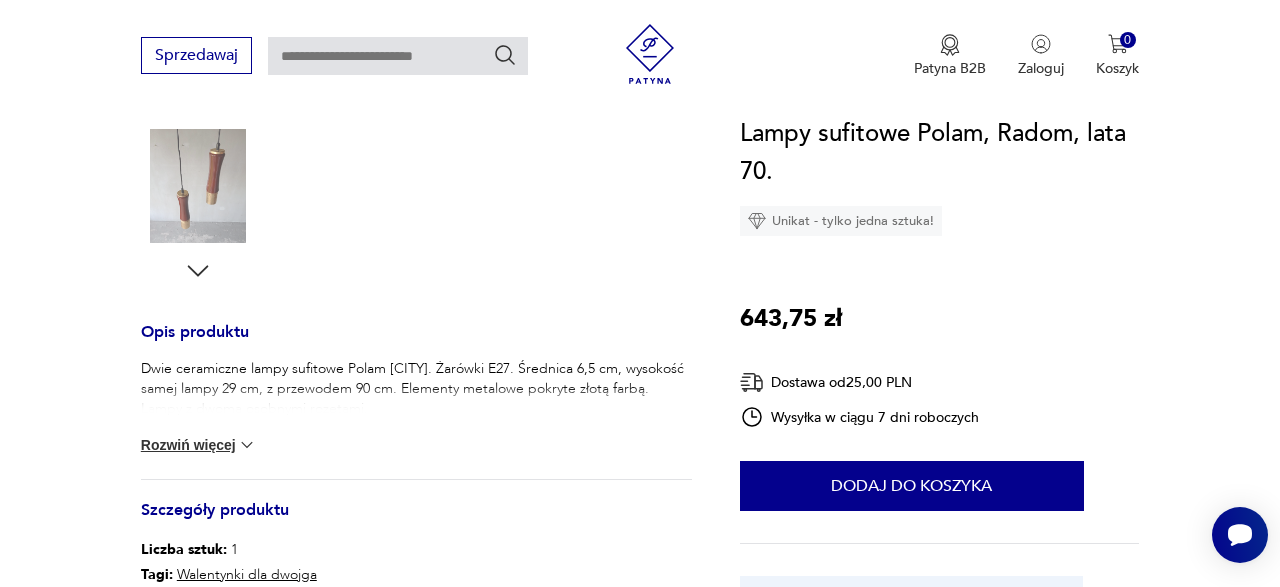 click on "Rozwiń więcej" at bounding box center (199, 445) 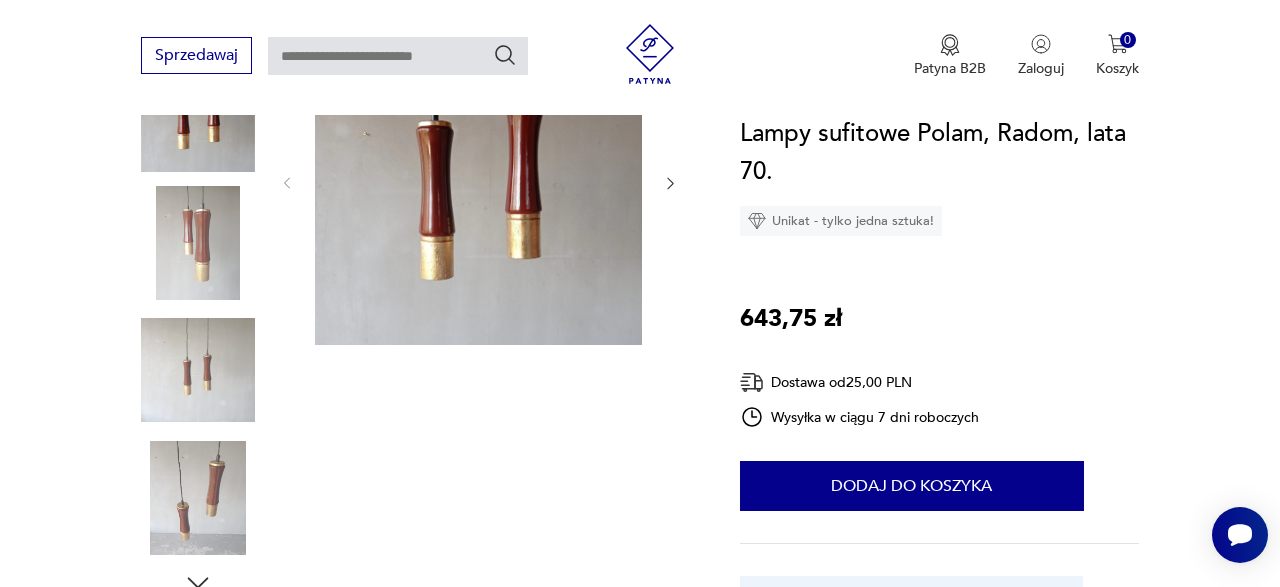 scroll, scrollTop: 0, scrollLeft: 0, axis: both 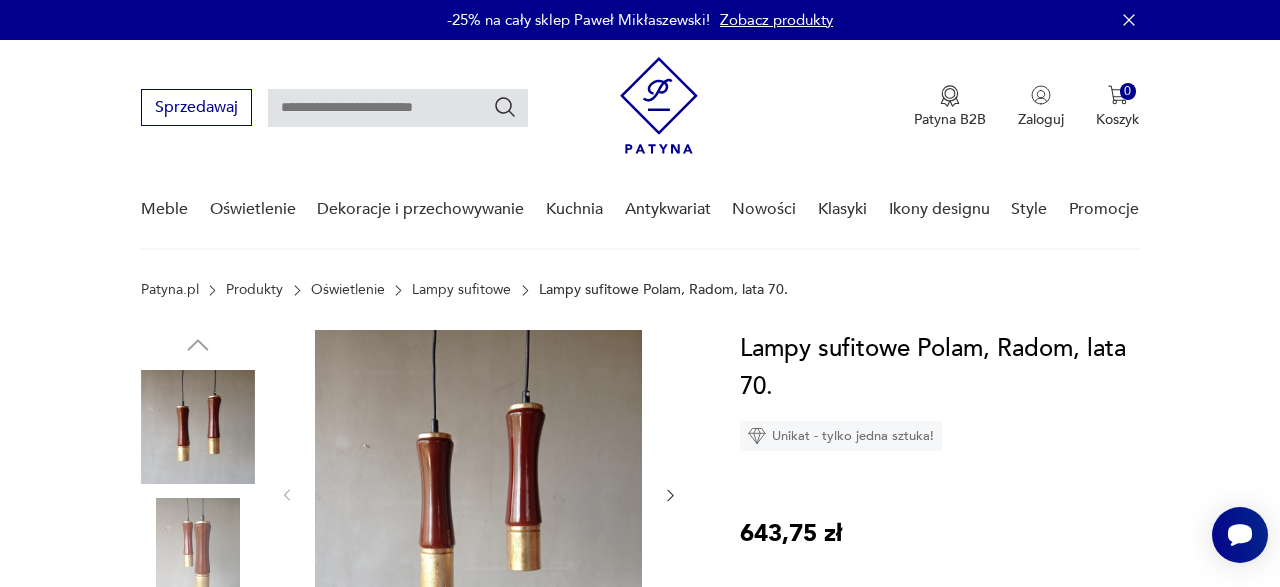 click at bounding box center (198, 427) 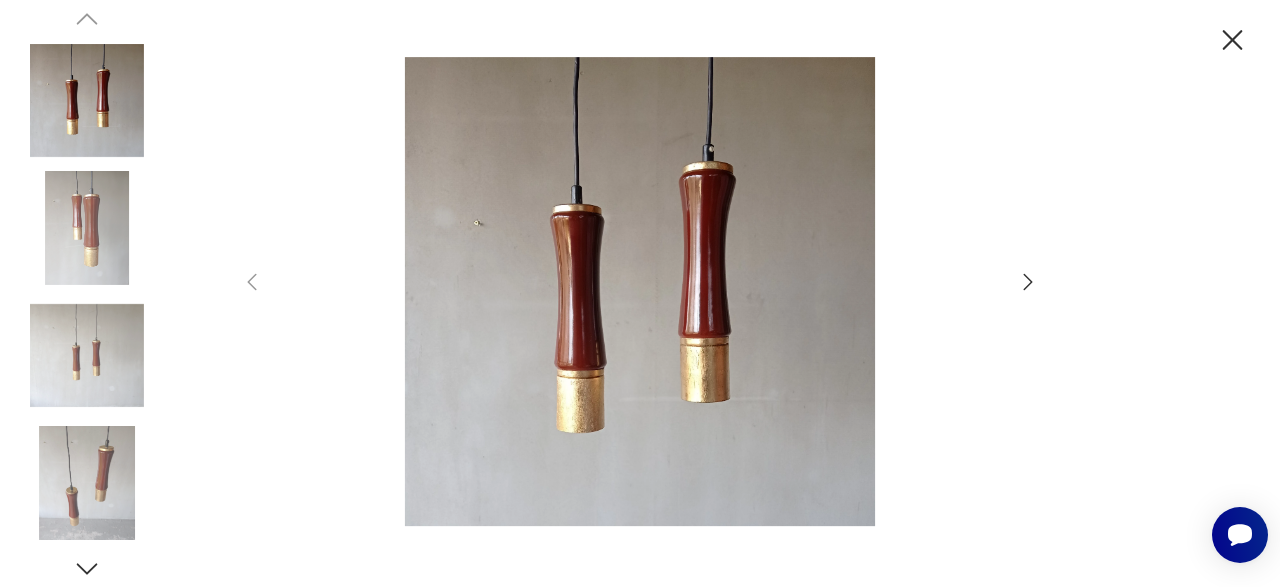 click 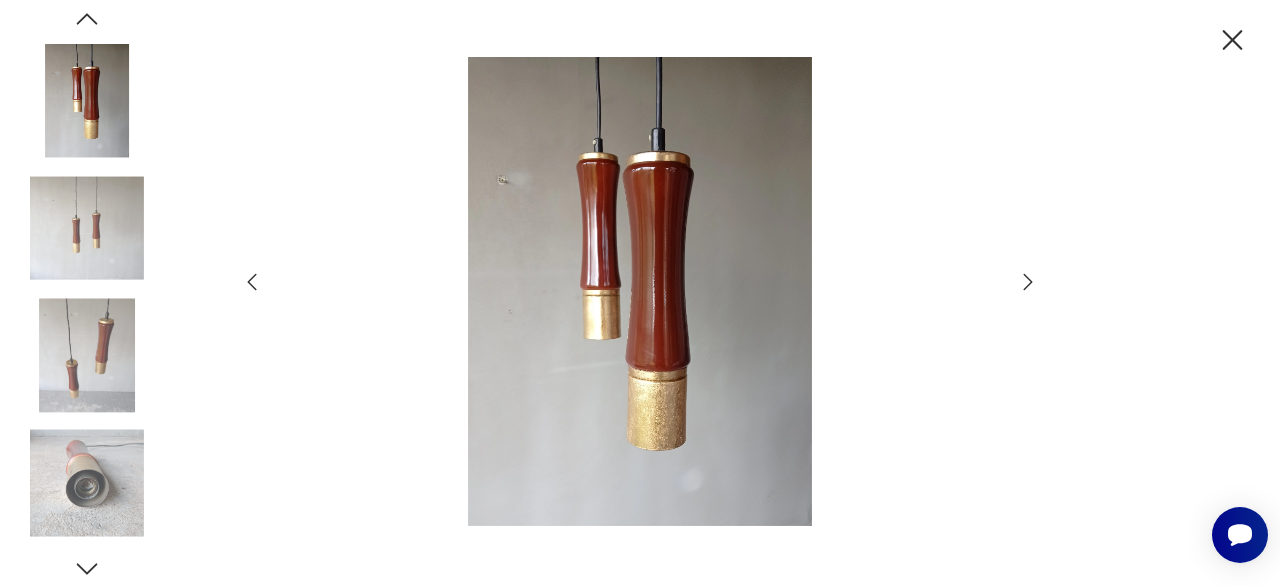 click 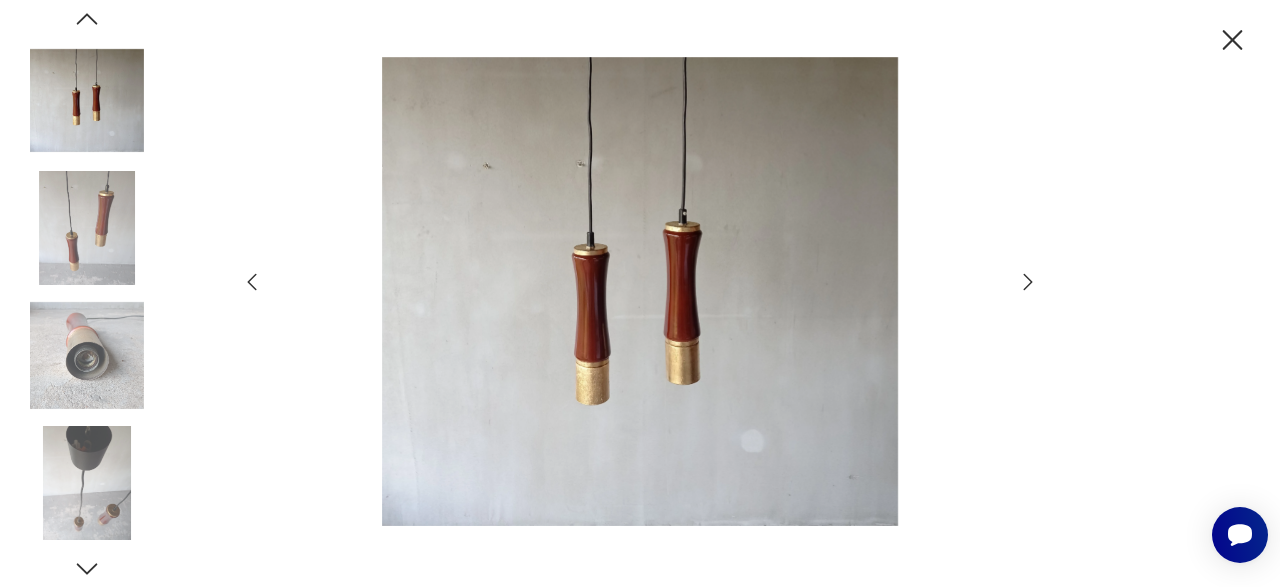 click 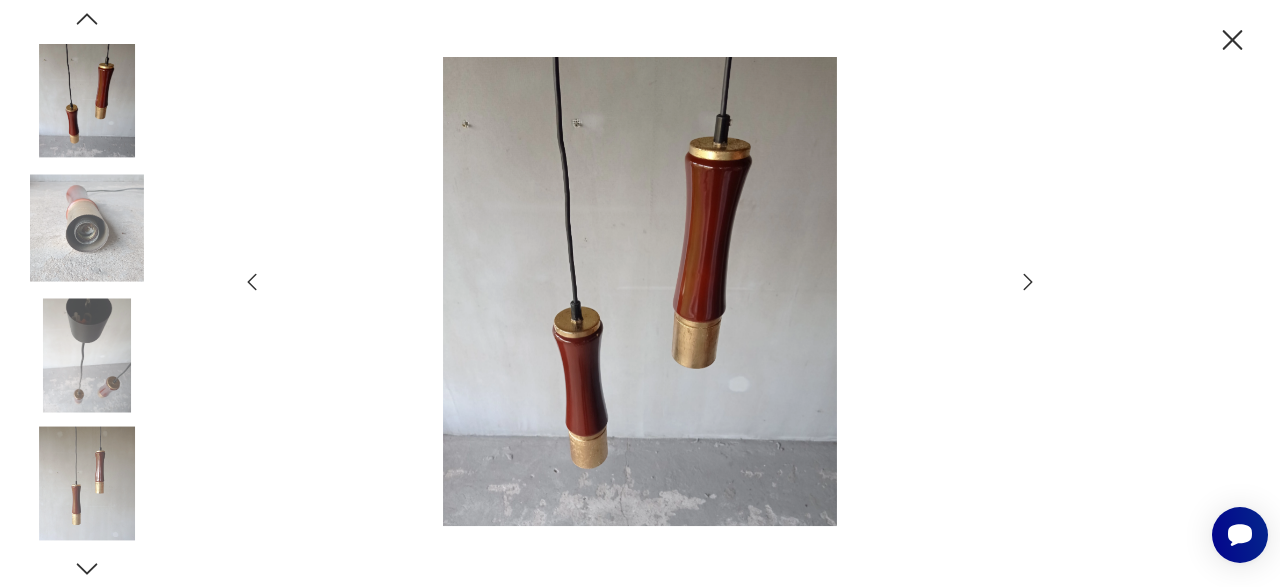 click 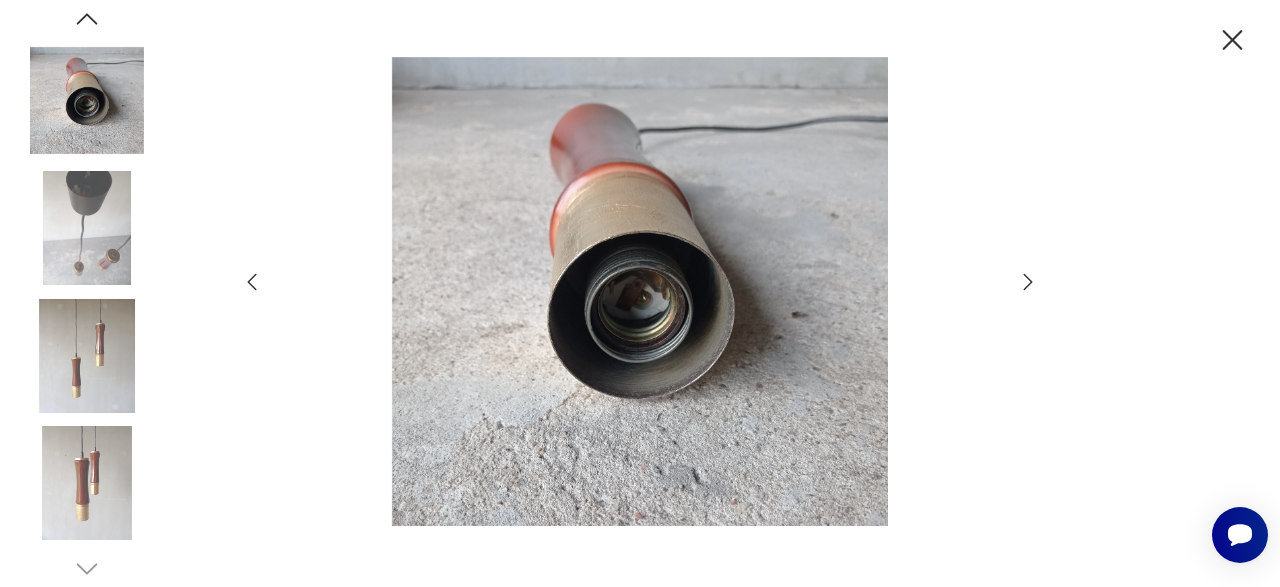 click 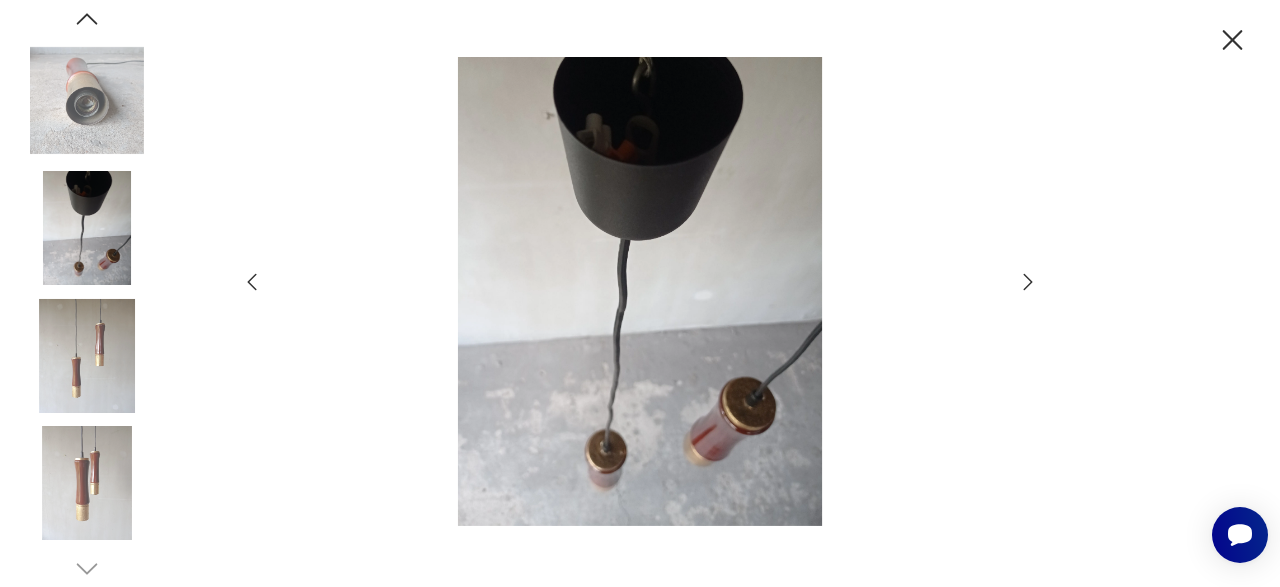 click 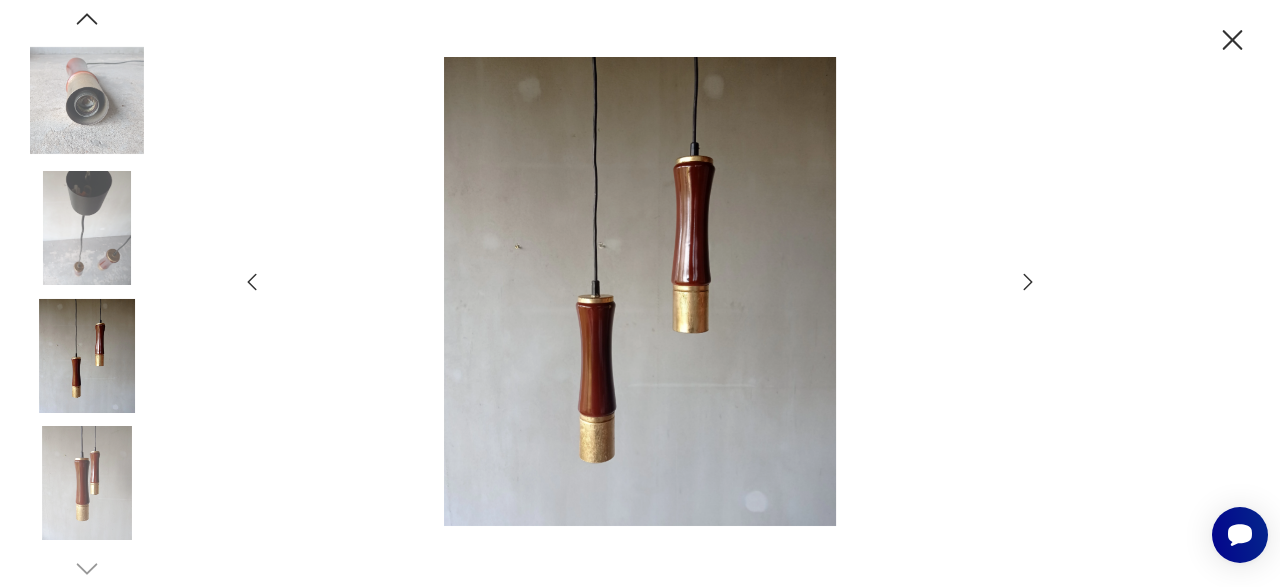 click 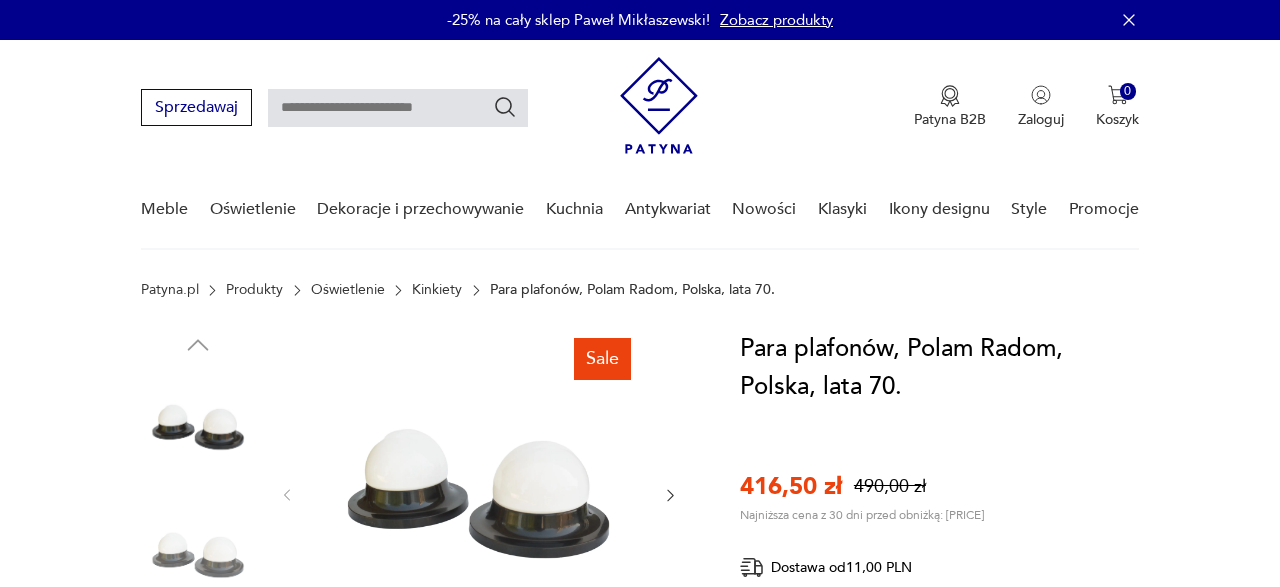 scroll, scrollTop: 0, scrollLeft: 0, axis: both 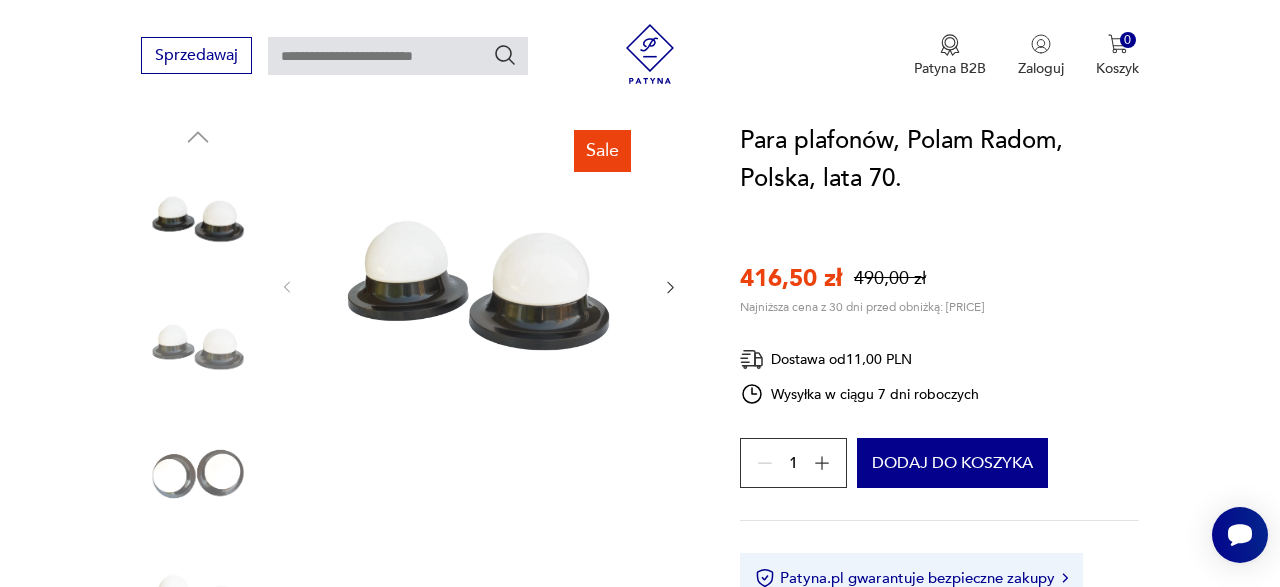 click at bounding box center (198, 347) 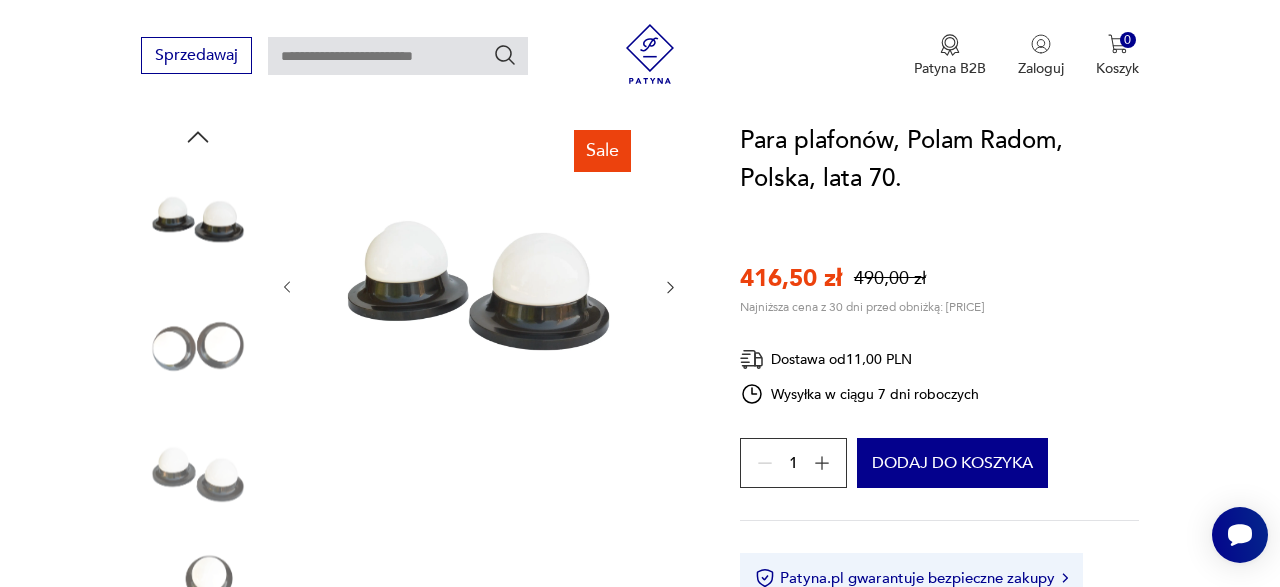 click at bounding box center [198, 474] 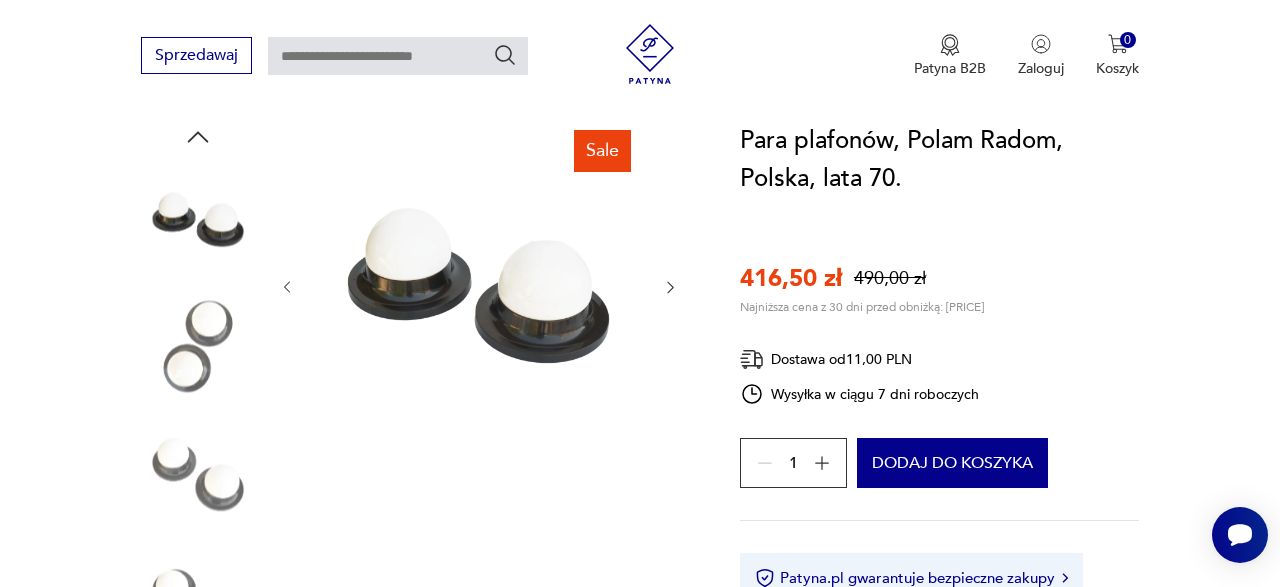 click at bounding box center [198, 474] 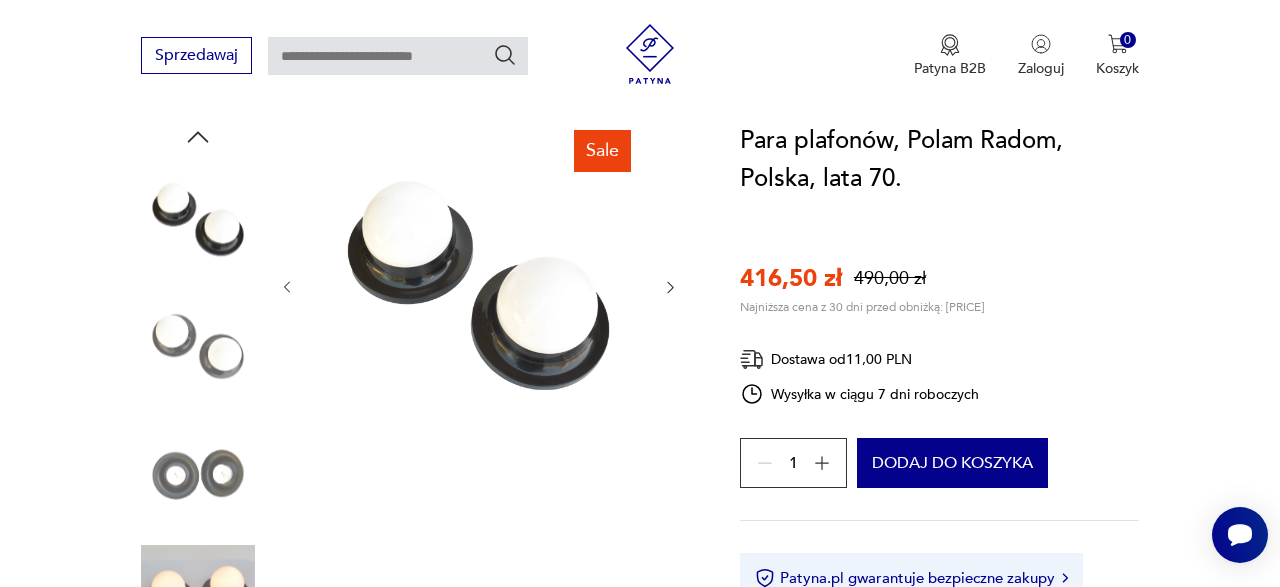 click at bounding box center (198, 474) 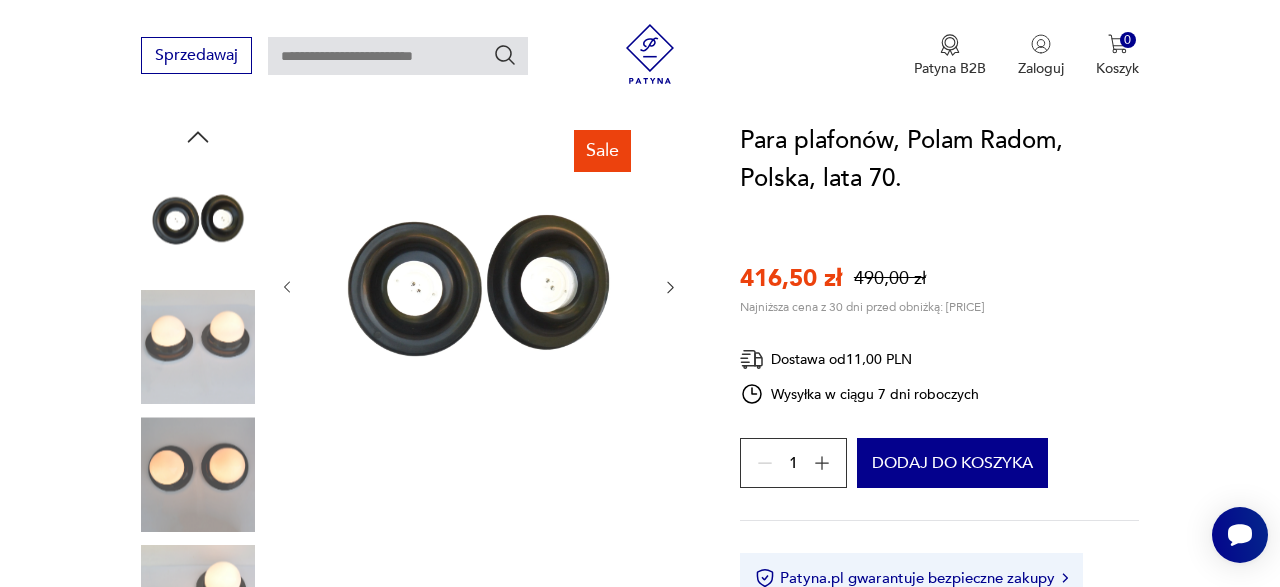 click at bounding box center (198, 347) 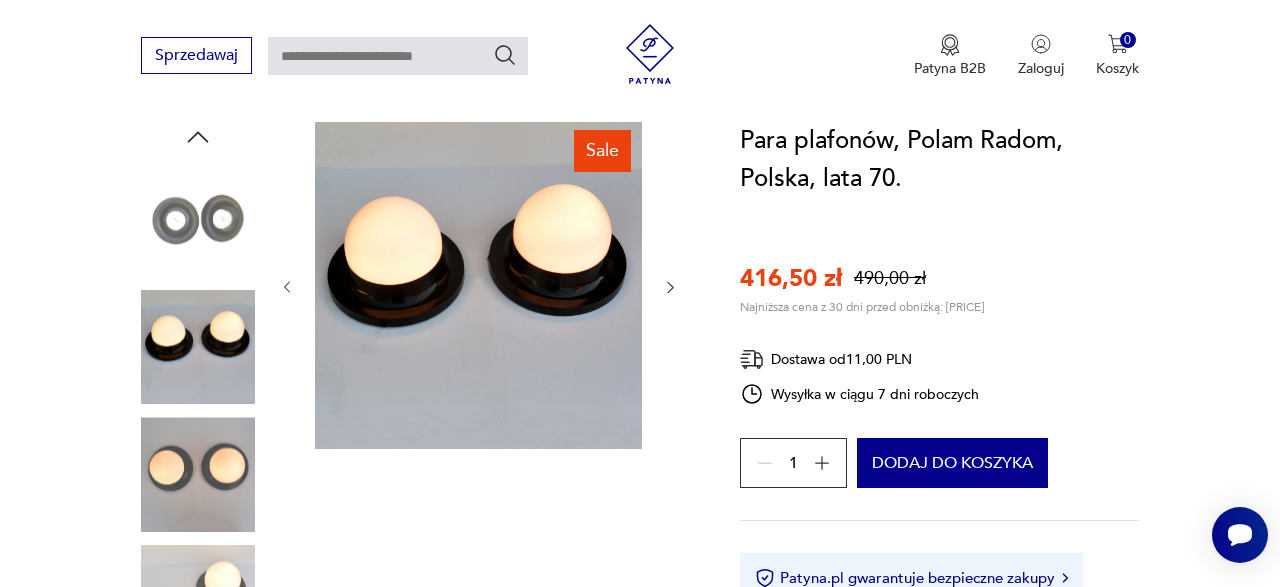 click at bounding box center [198, 474] 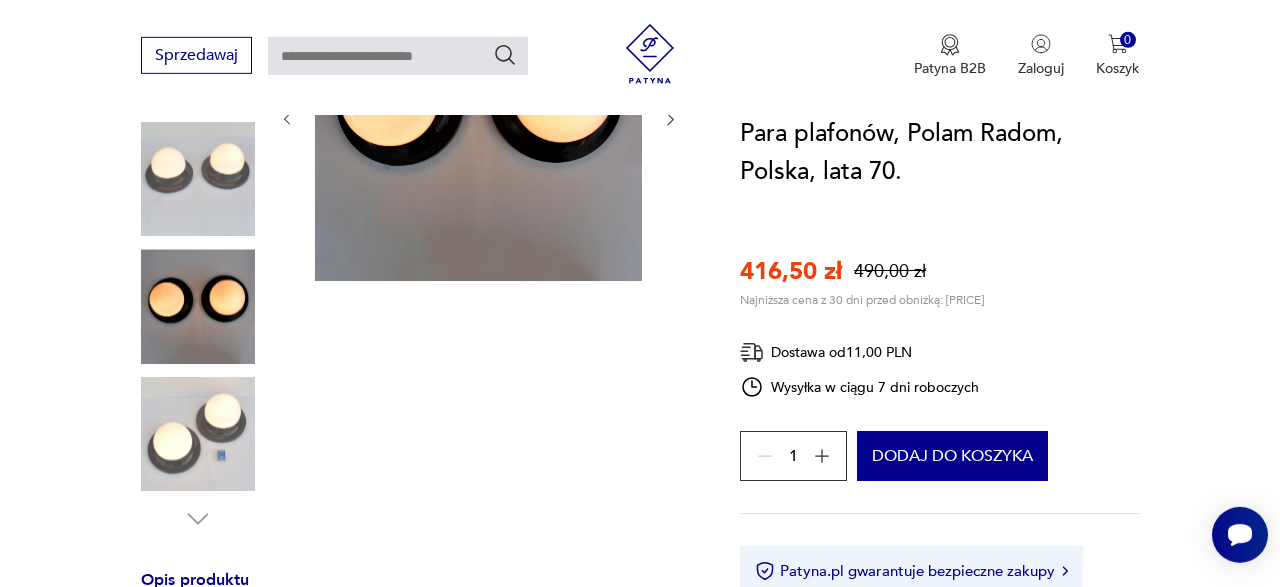 scroll, scrollTop: 416, scrollLeft: 0, axis: vertical 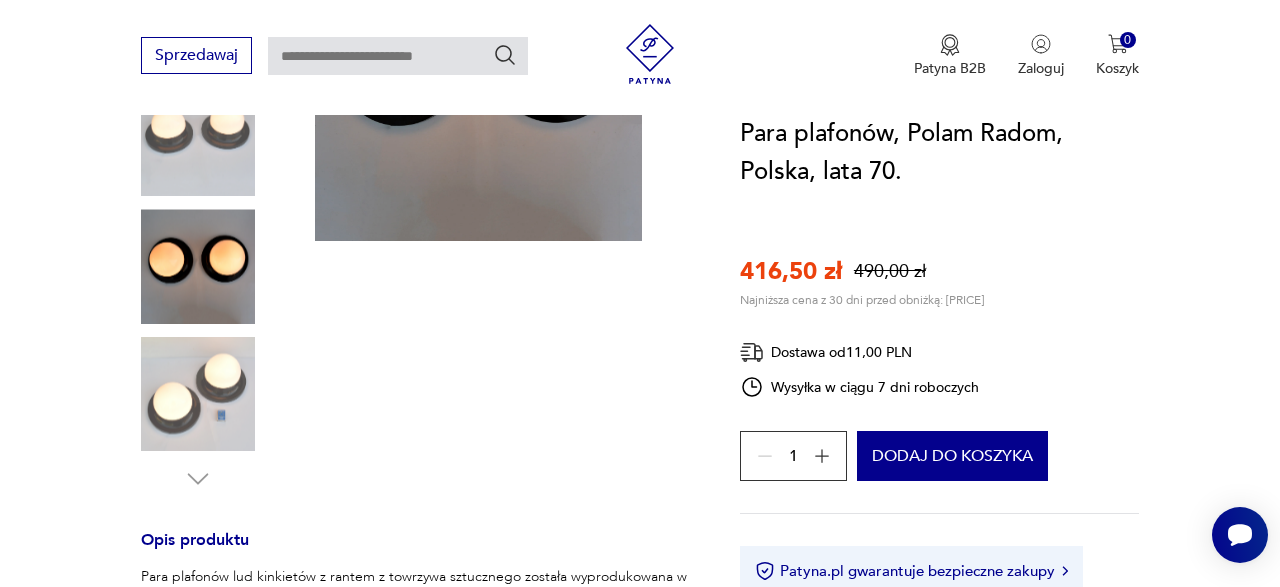 click at bounding box center [198, 394] 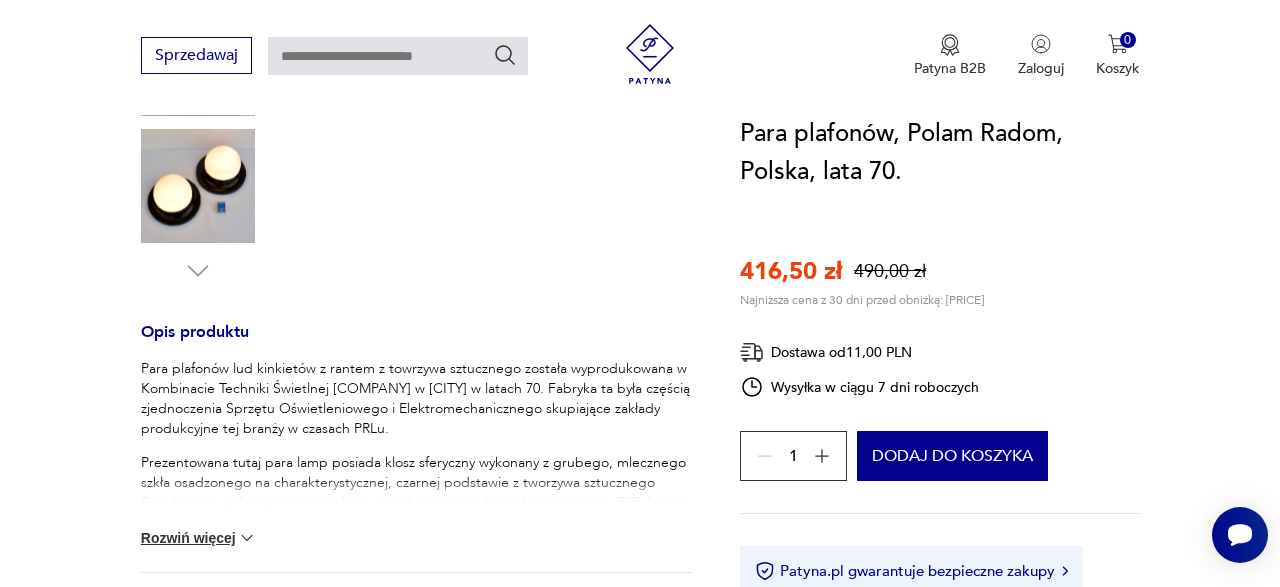 scroll, scrollTop: 728, scrollLeft: 0, axis: vertical 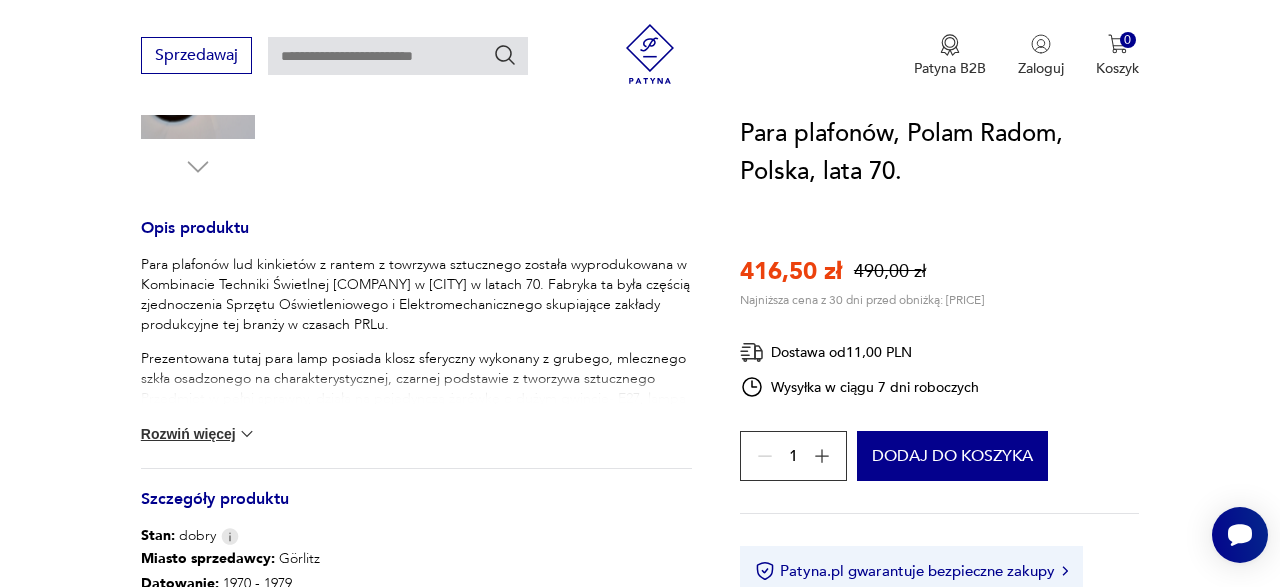 click at bounding box center [247, 434] 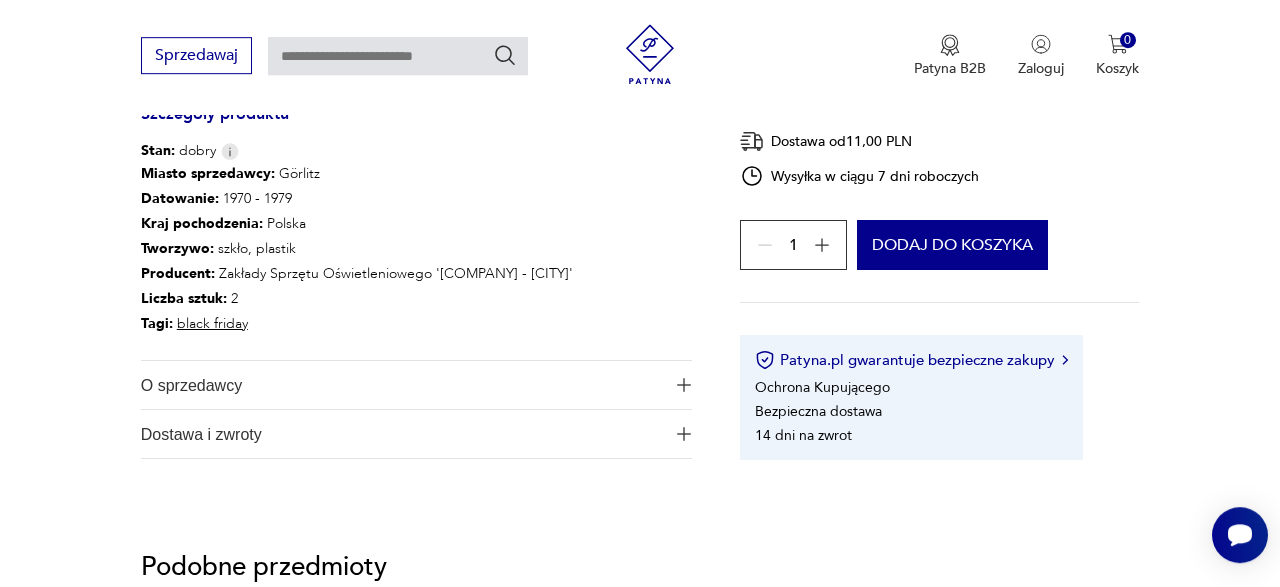 scroll, scrollTop: 1248, scrollLeft: 0, axis: vertical 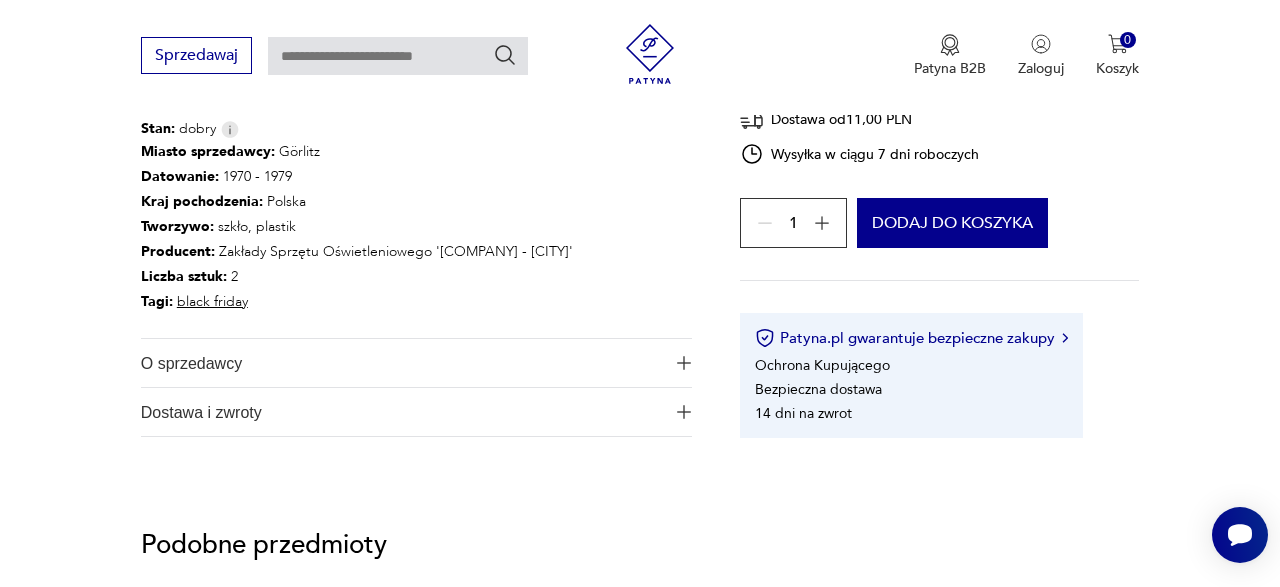 click on "O sprzedawcy" at bounding box center (403, 363) 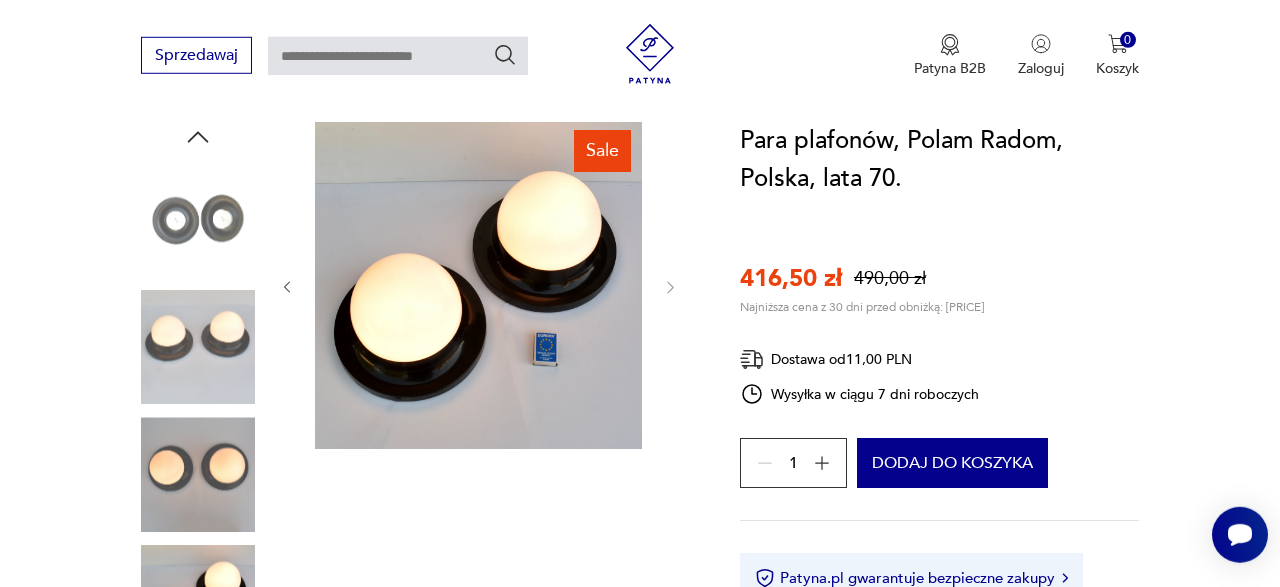 scroll, scrollTop: 208, scrollLeft: 0, axis: vertical 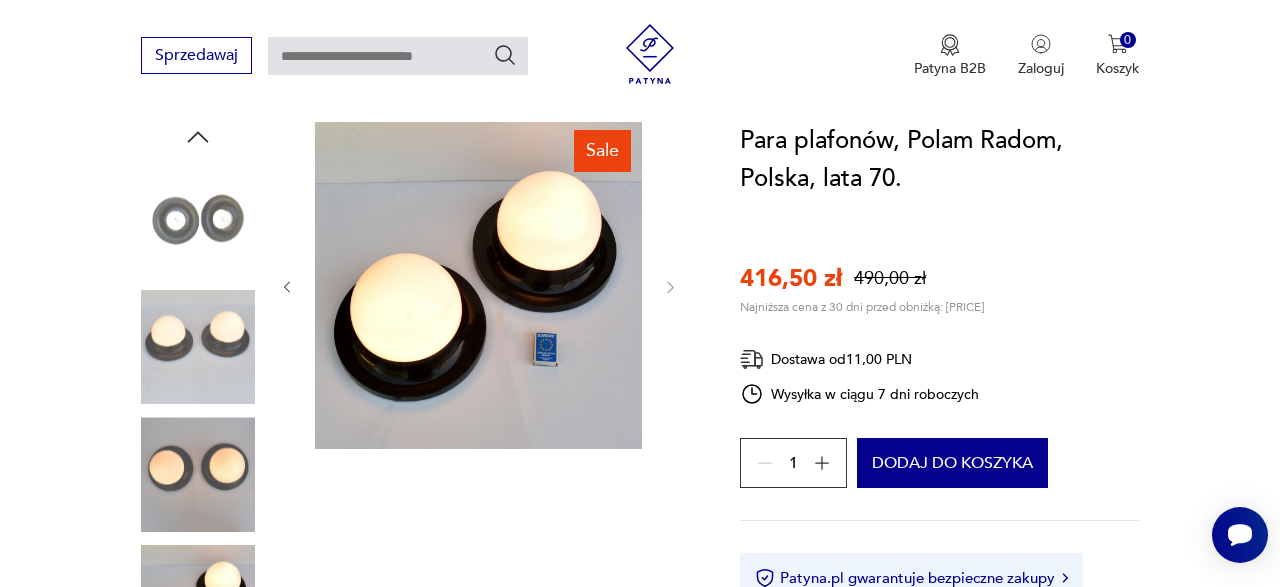 click at bounding box center (198, 474) 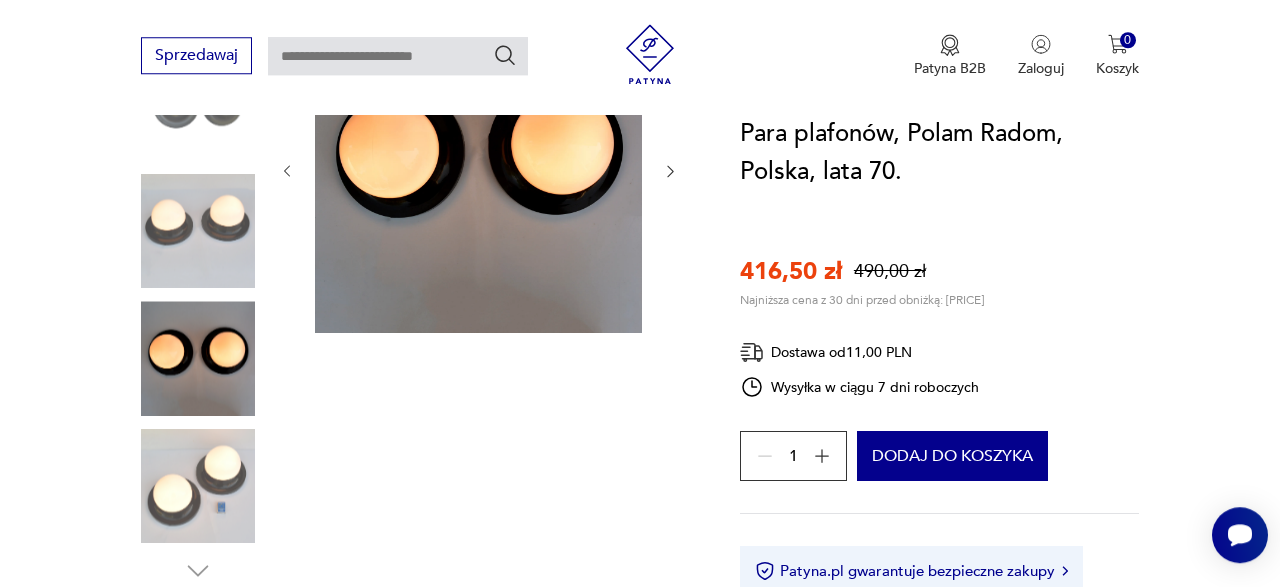 scroll, scrollTop: 416, scrollLeft: 0, axis: vertical 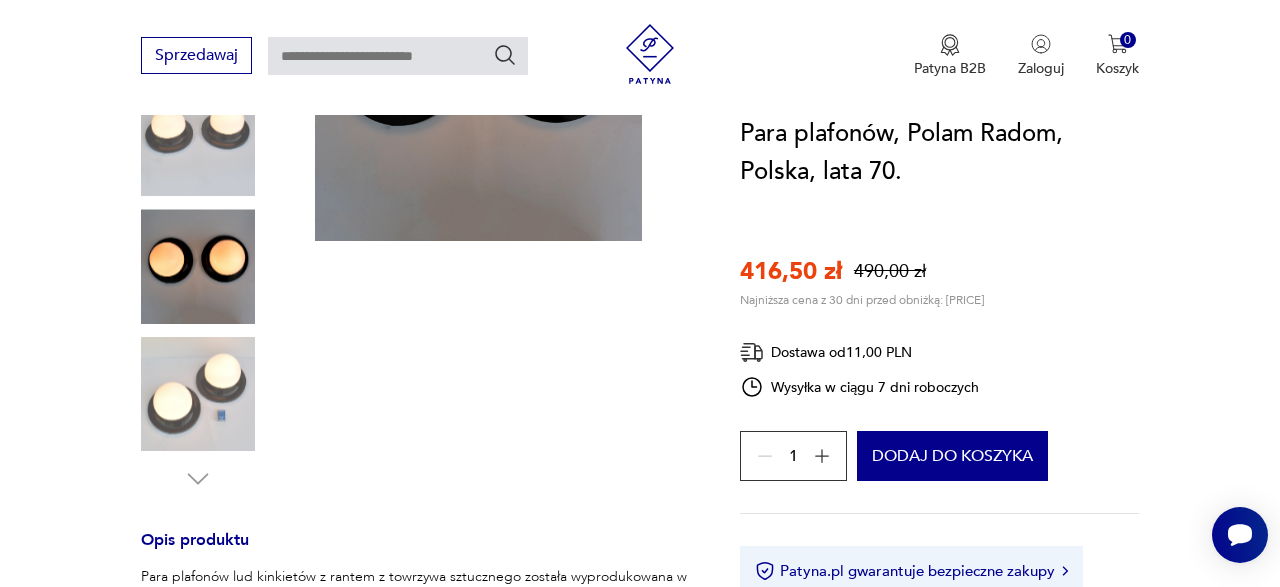 click at bounding box center [198, 394] 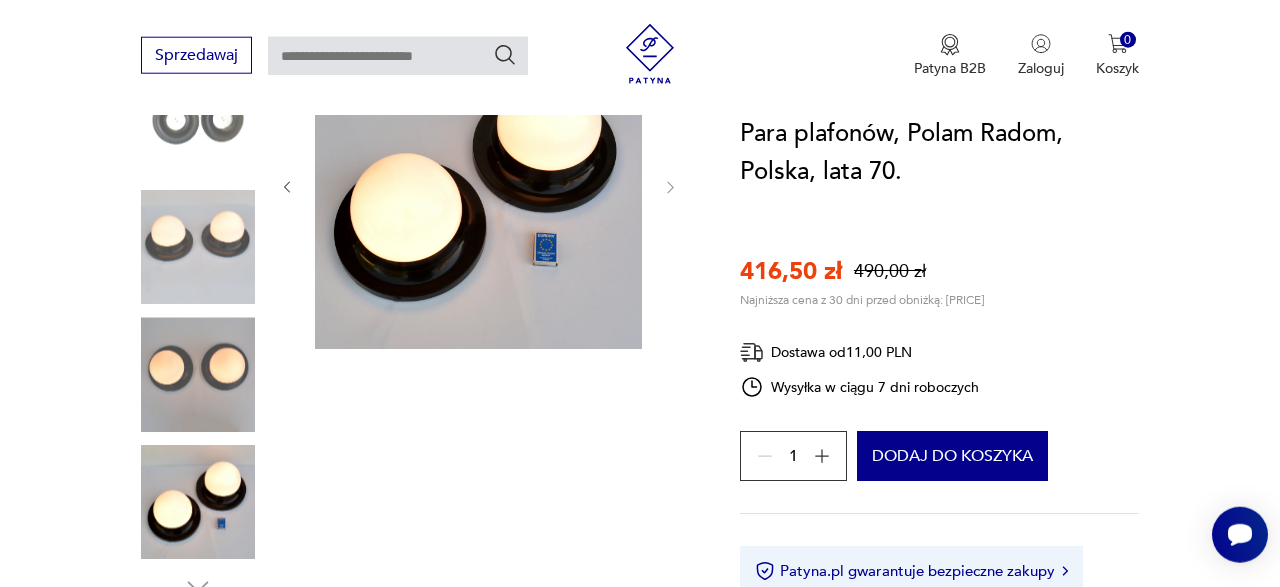 scroll, scrollTop: 208, scrollLeft: 0, axis: vertical 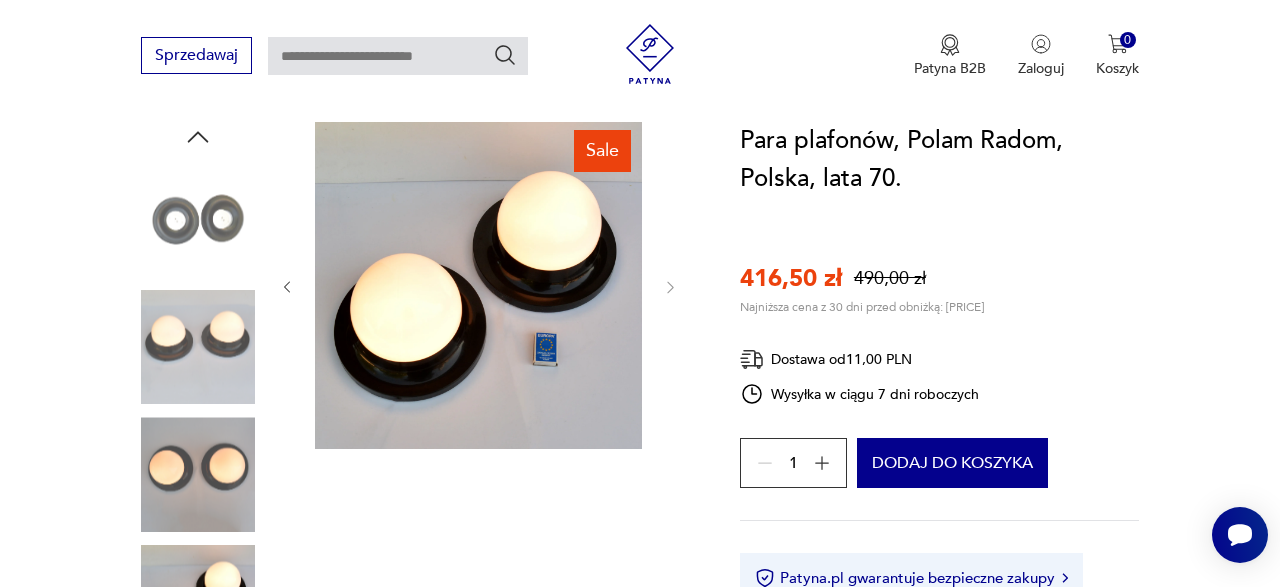 click at bounding box center (198, 219) 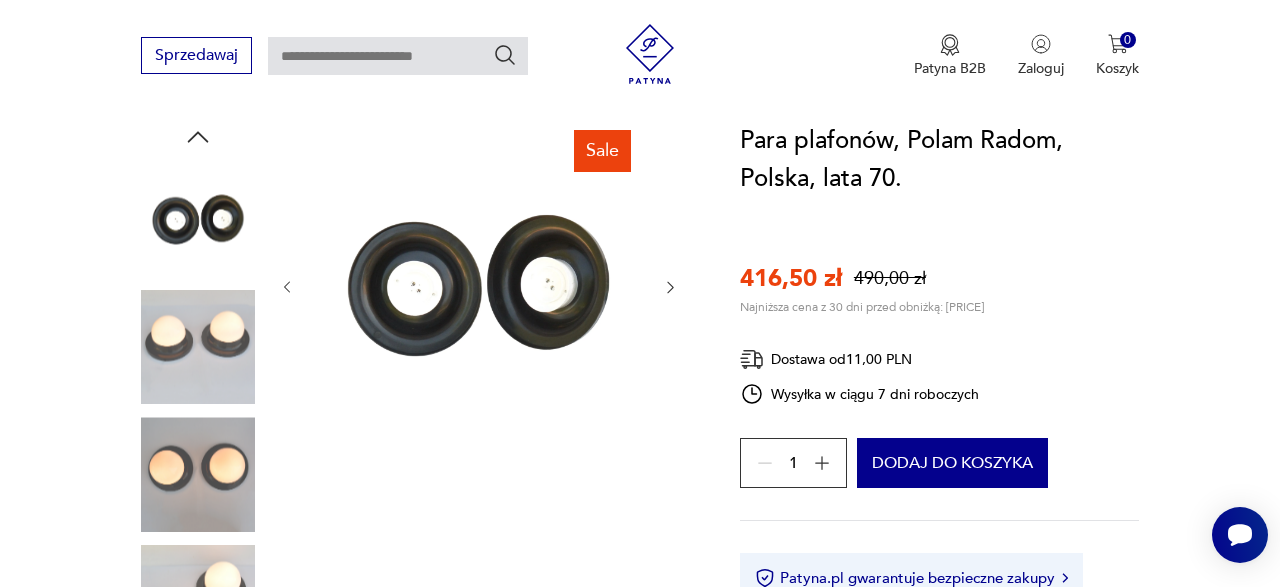 click at bounding box center (478, 285) 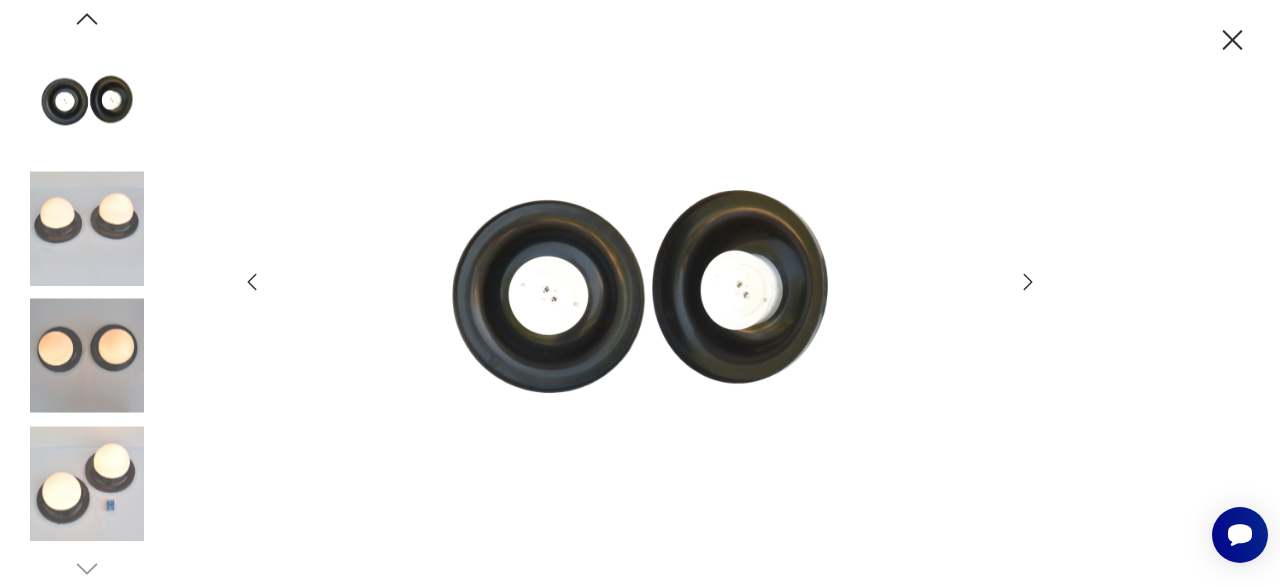 click 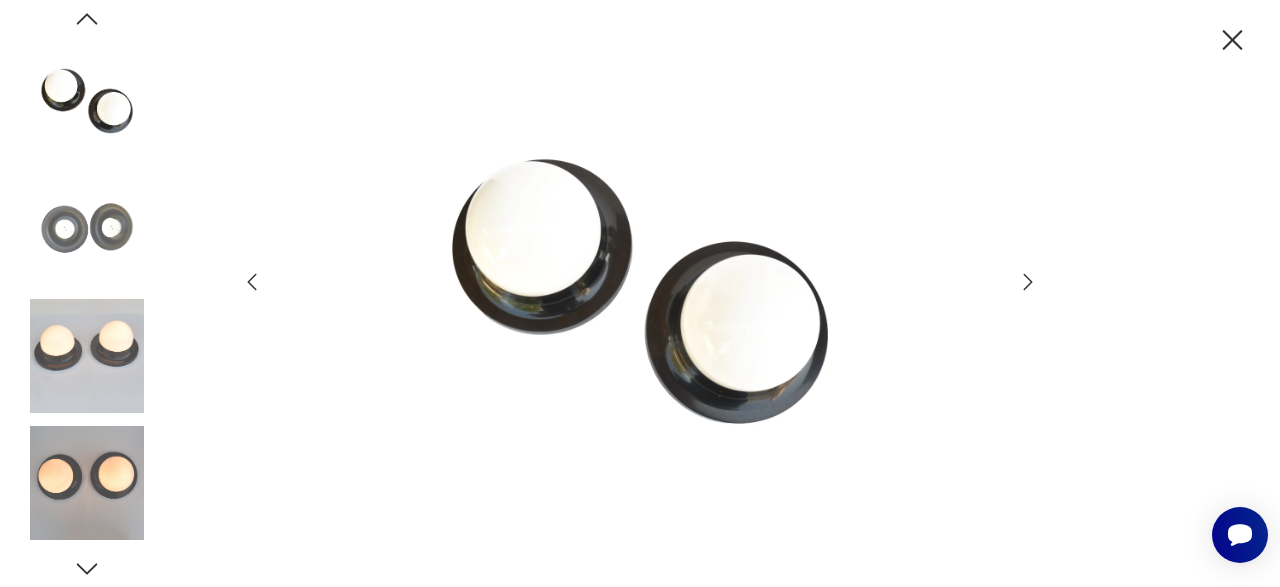 click 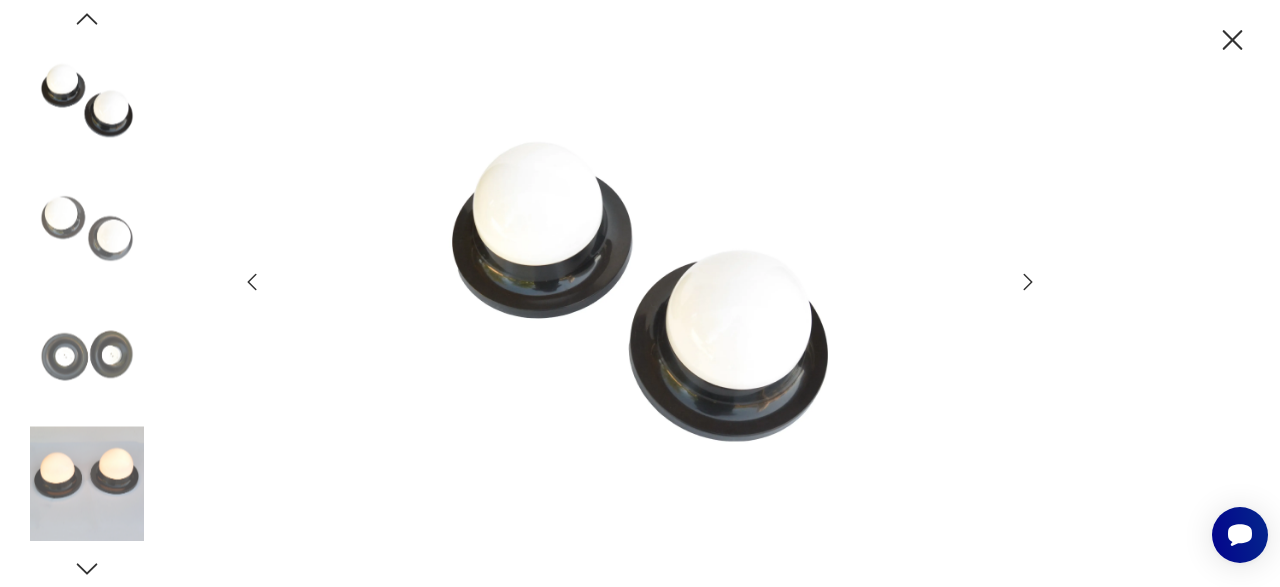 click 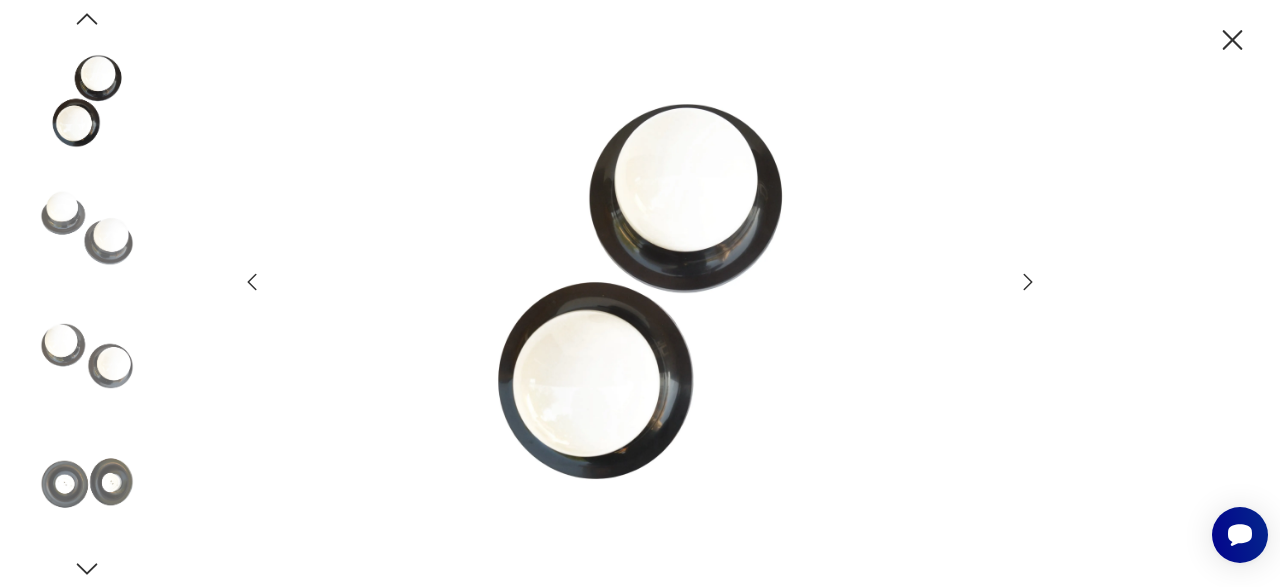 click 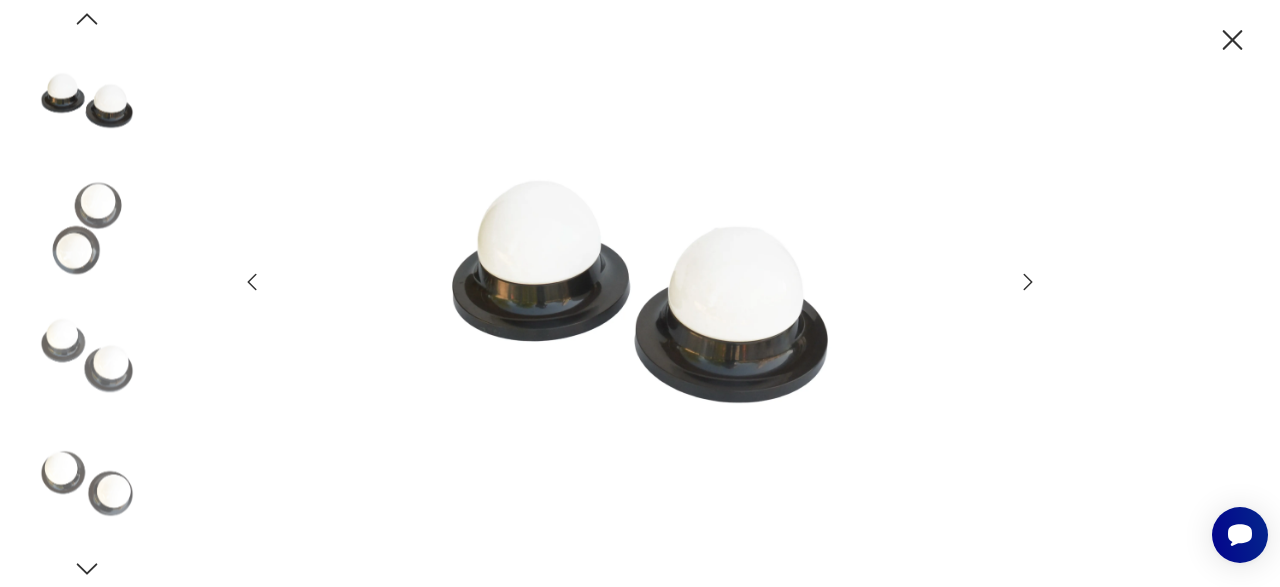 click 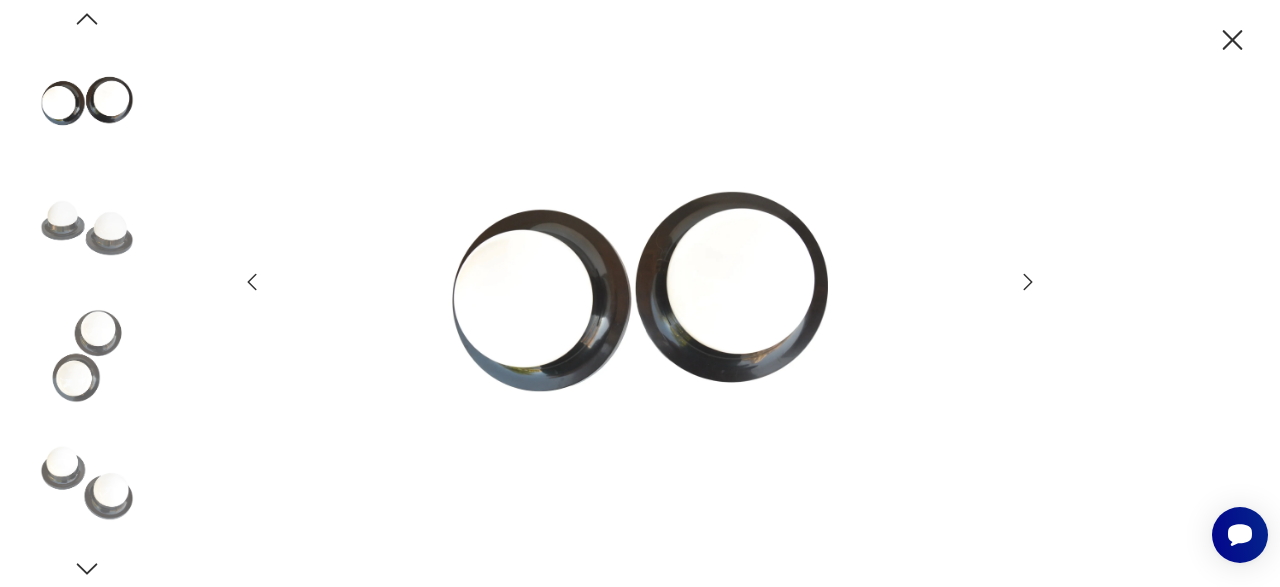 click 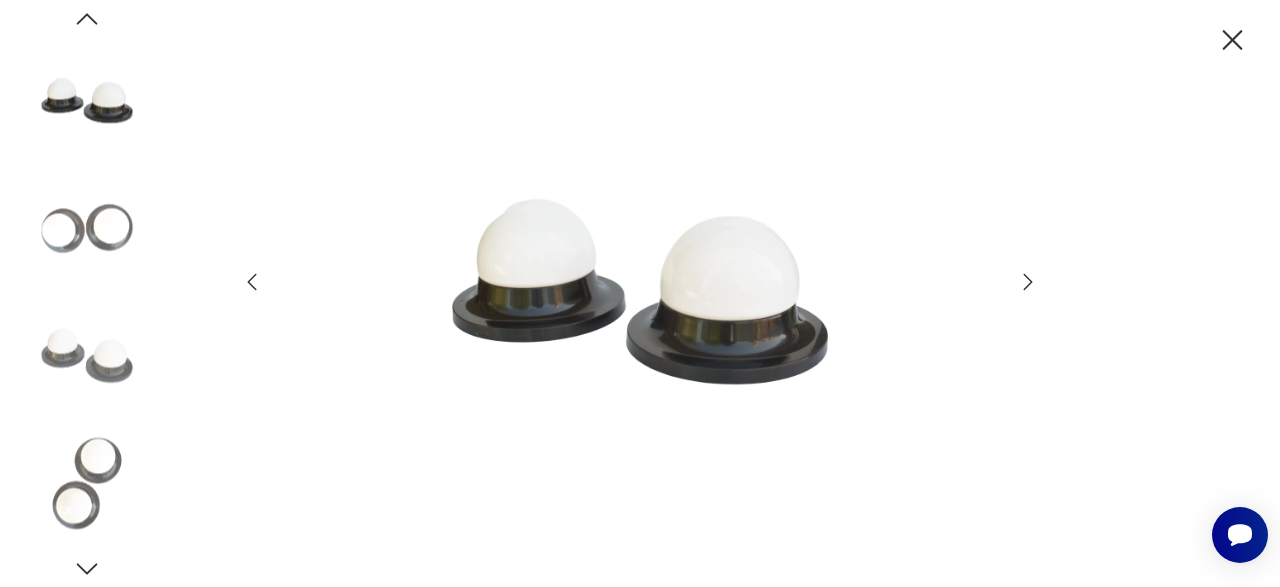click 